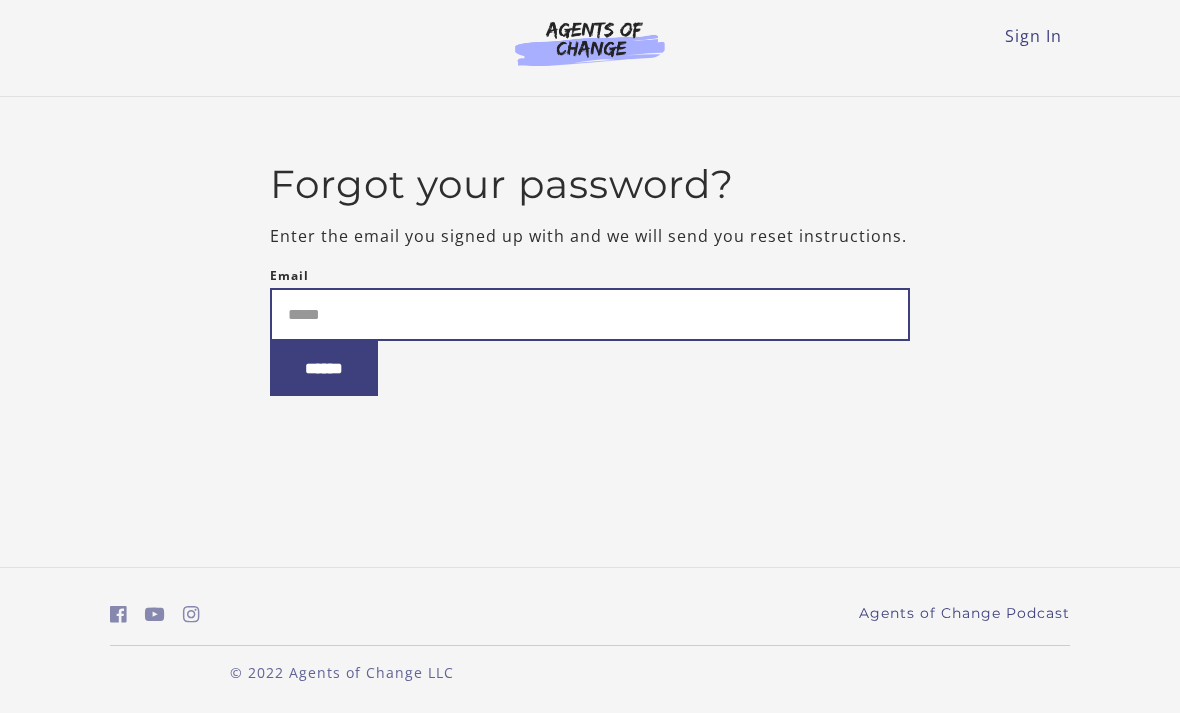 scroll, scrollTop: 0, scrollLeft: 0, axis: both 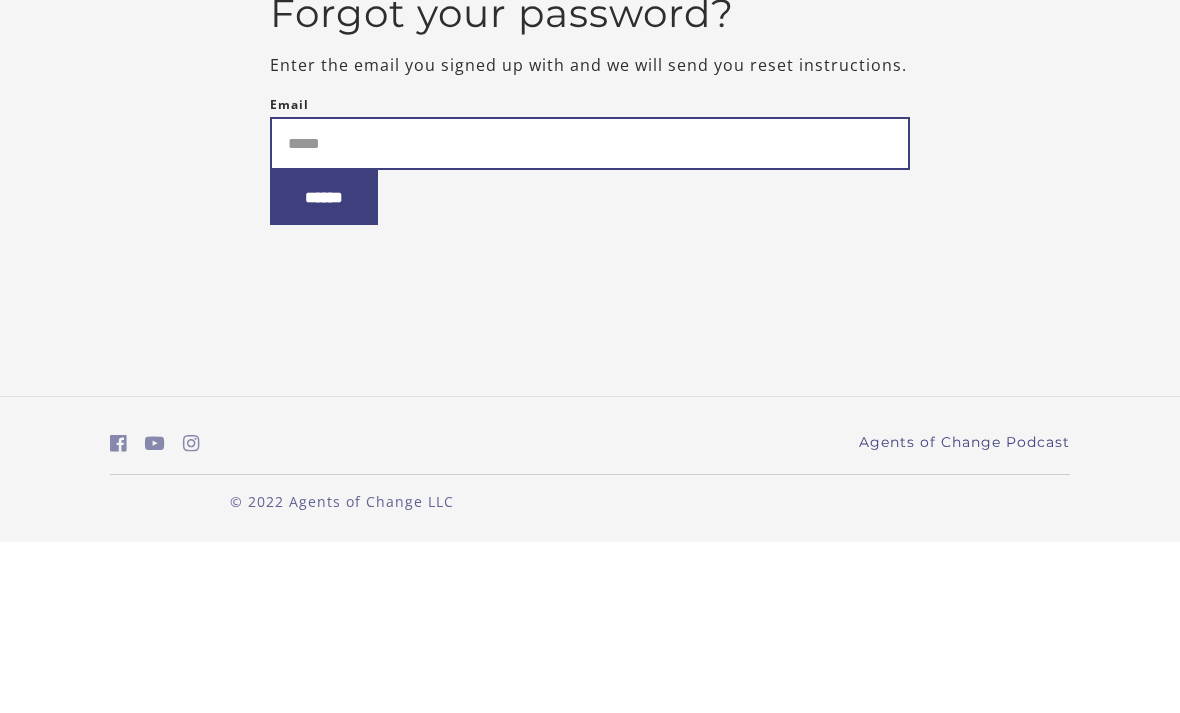 type on "**********" 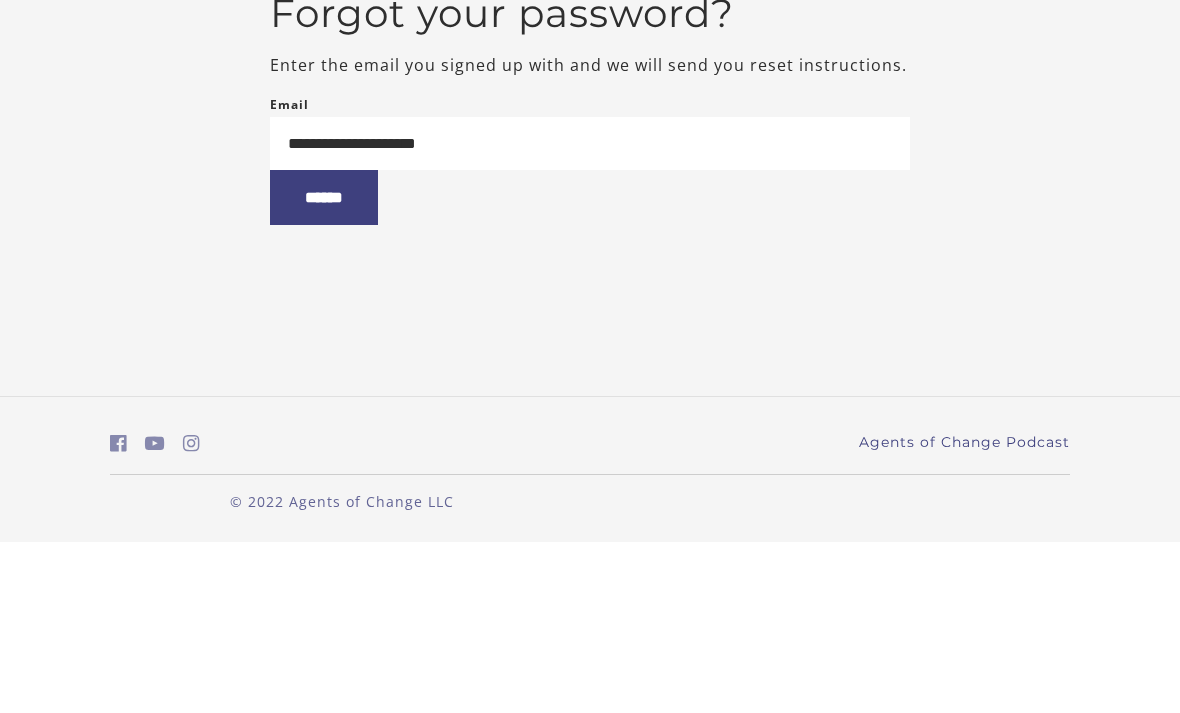 scroll, scrollTop: 64, scrollLeft: 0, axis: vertical 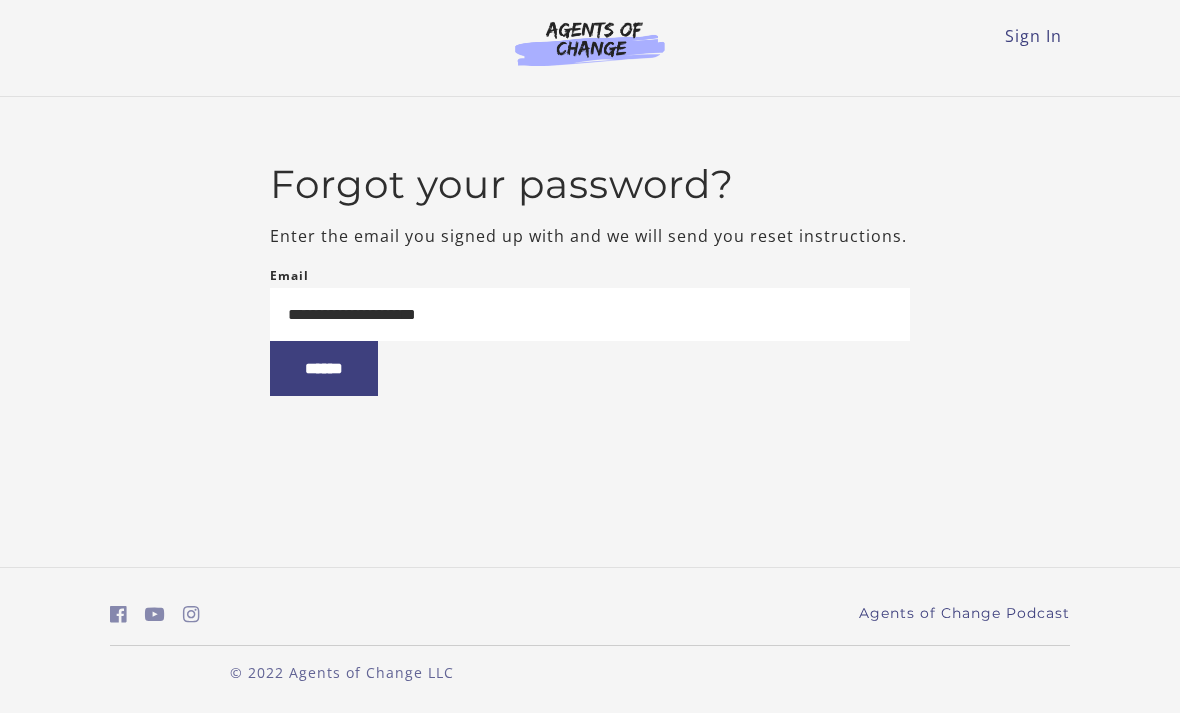 click on "******" at bounding box center (324, 368) 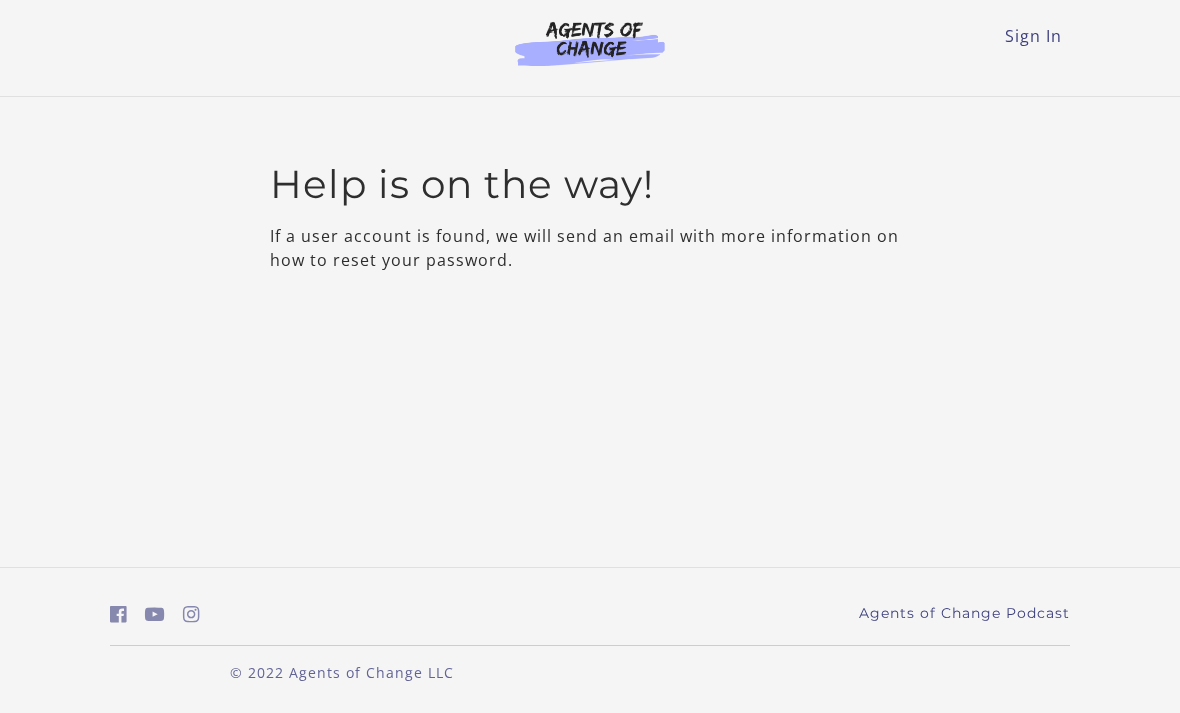 scroll, scrollTop: 0, scrollLeft: 0, axis: both 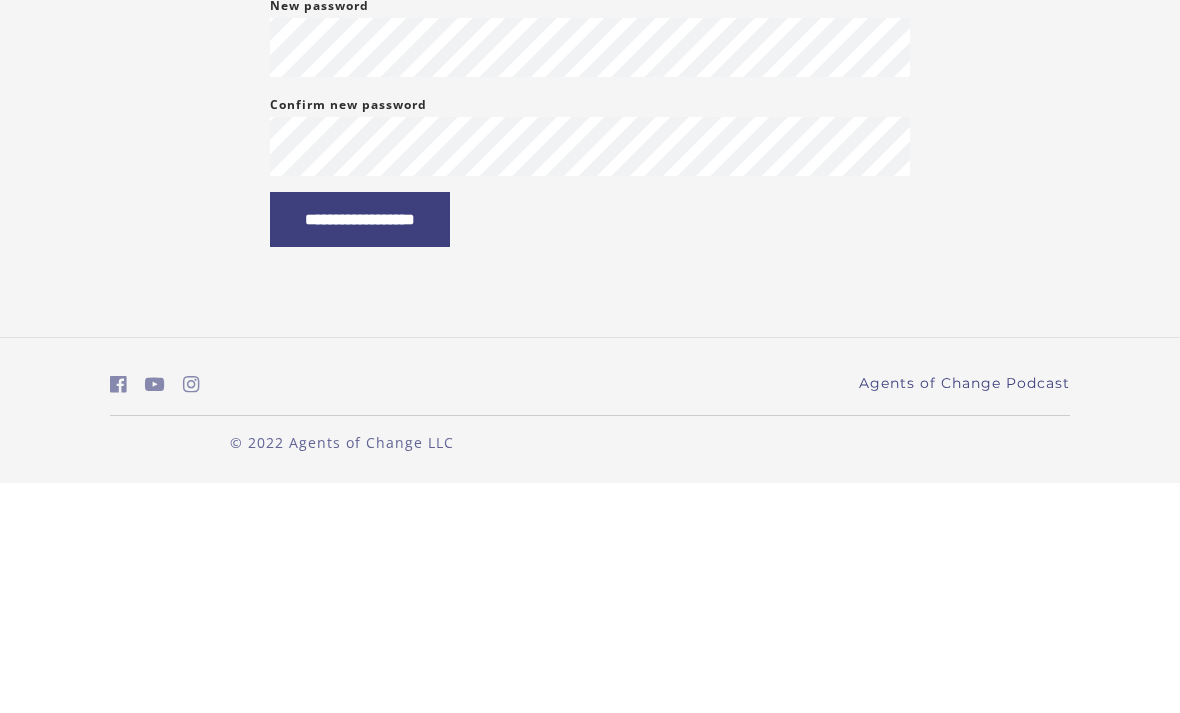 click on "**********" at bounding box center [360, 449] 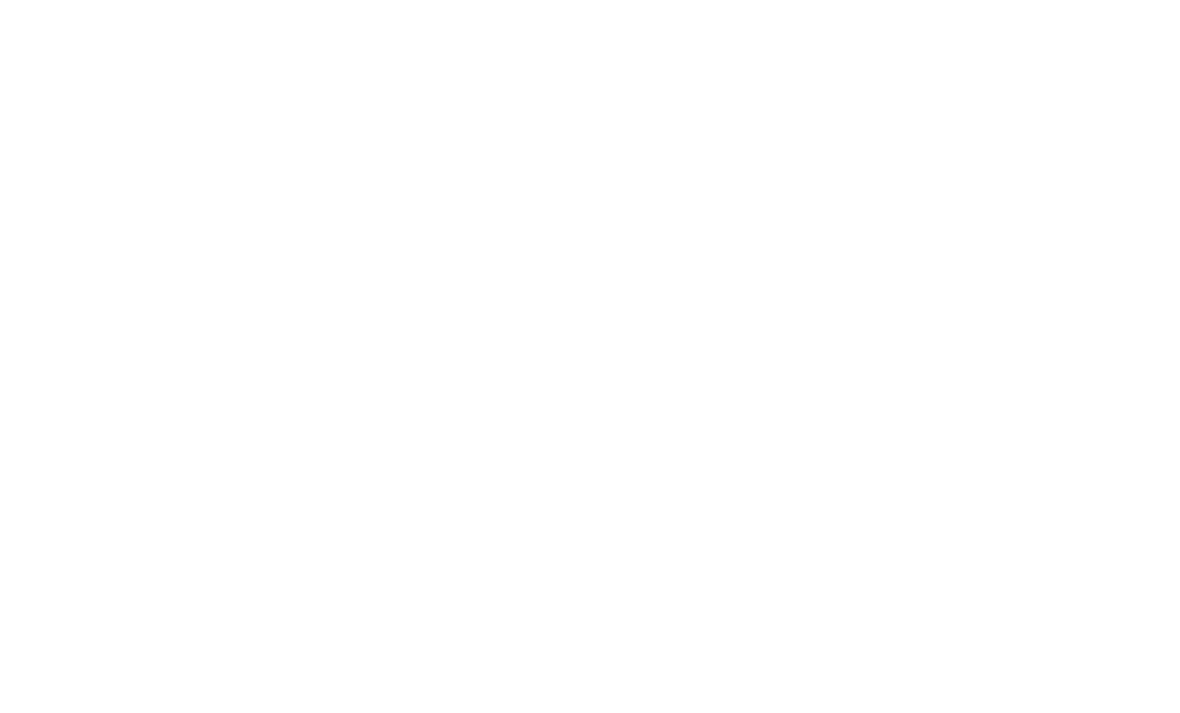 scroll, scrollTop: 0, scrollLeft: 0, axis: both 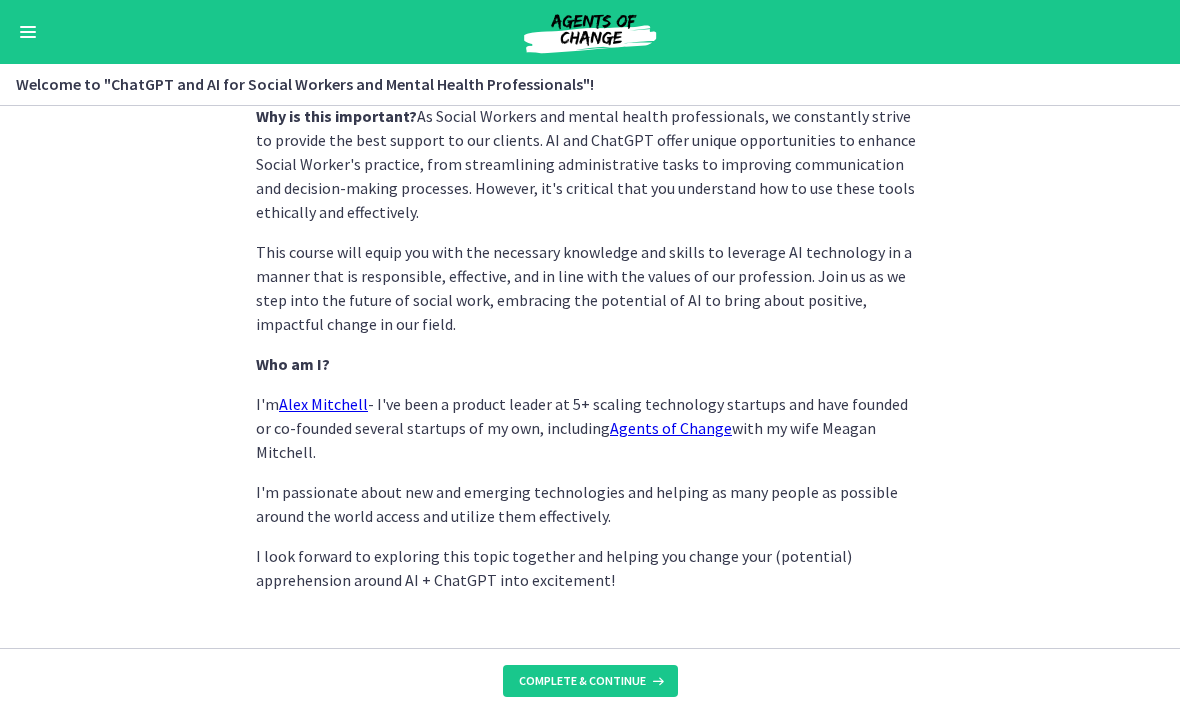 click on "Complete & continue" at bounding box center [590, 681] 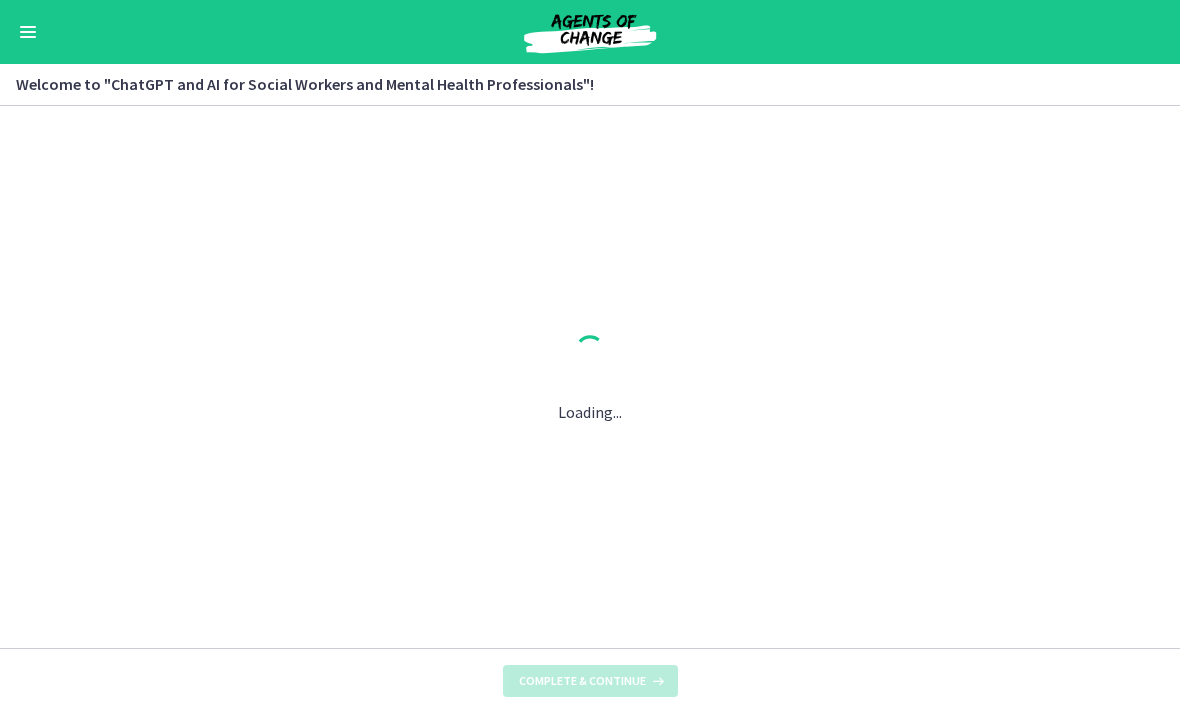 scroll, scrollTop: 0, scrollLeft: 0, axis: both 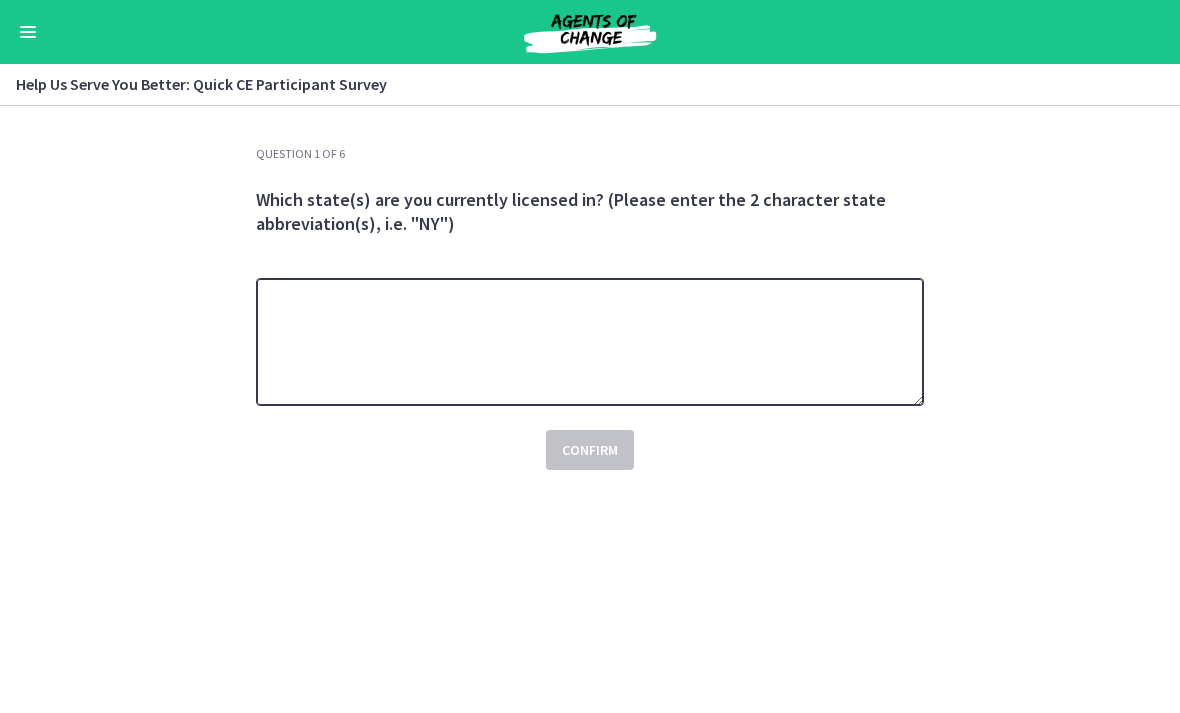 click at bounding box center (590, 342) 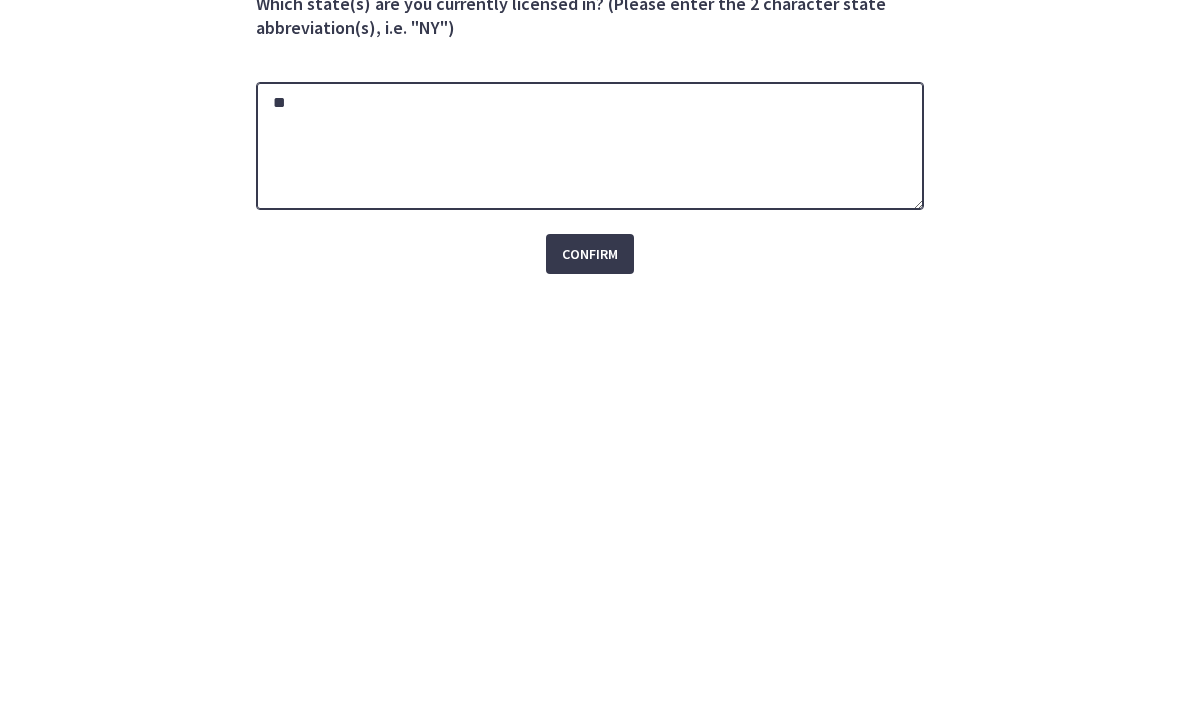 type on "**" 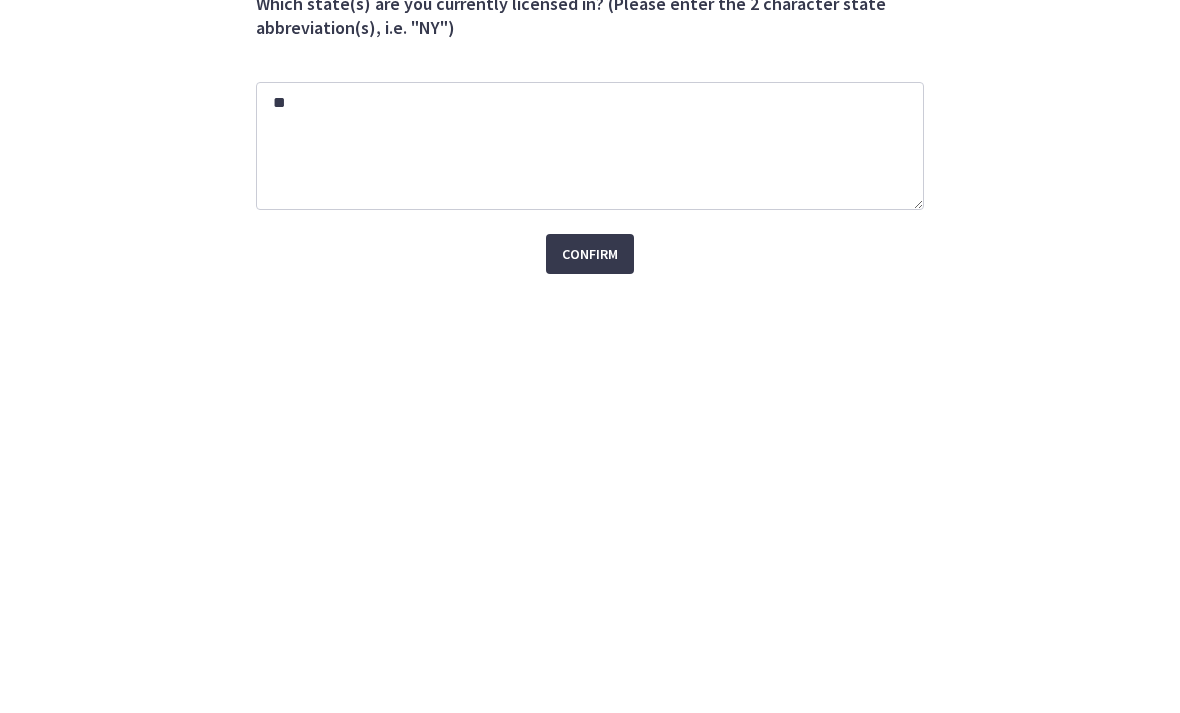 click on "Confirm" at bounding box center (590, 450) 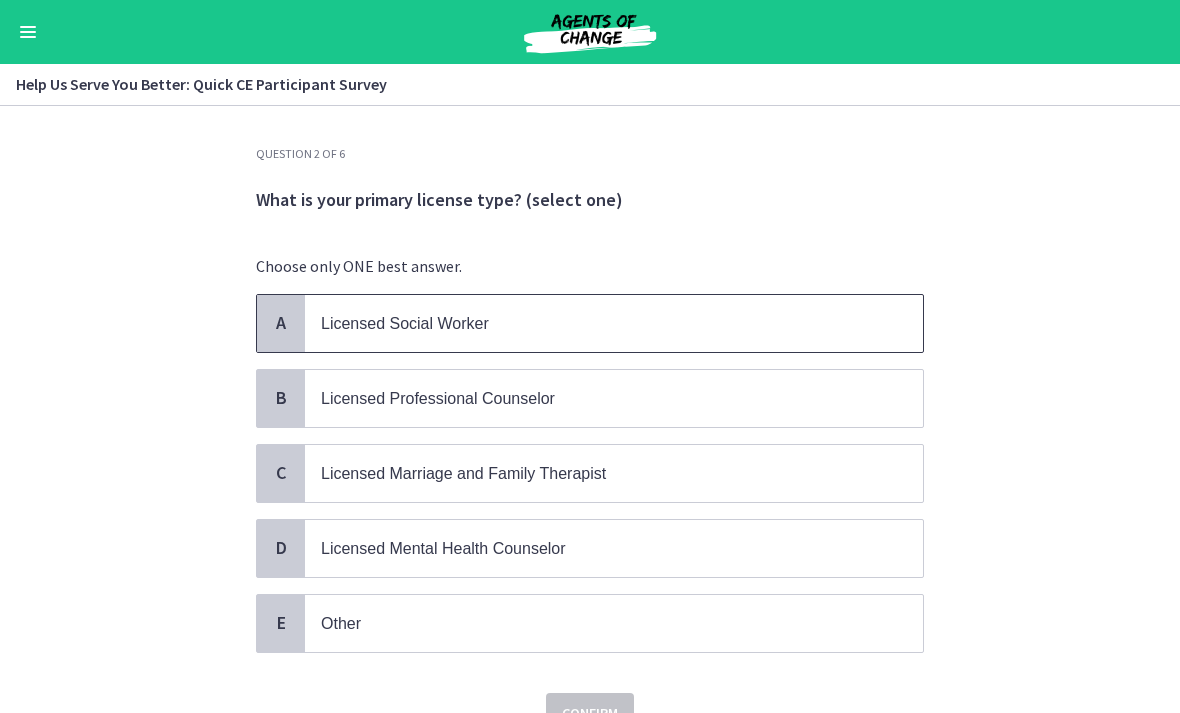 click on "Licensed Social Worker" at bounding box center (594, 323) 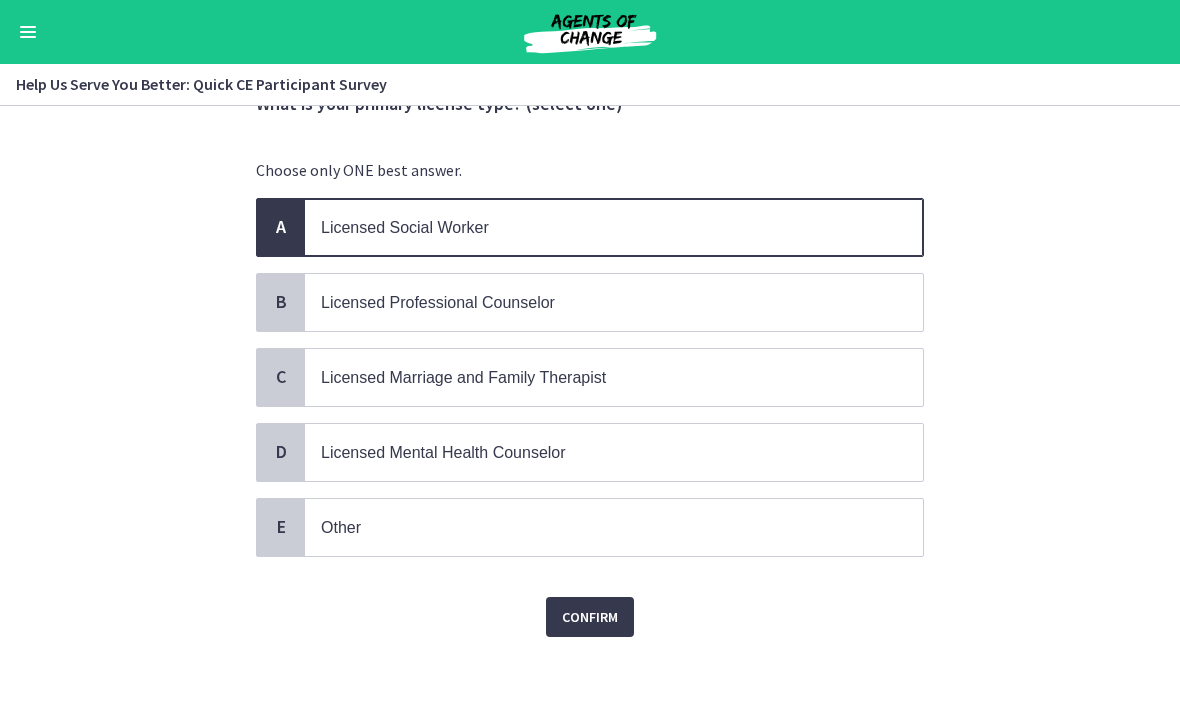 scroll, scrollTop: 95, scrollLeft: 0, axis: vertical 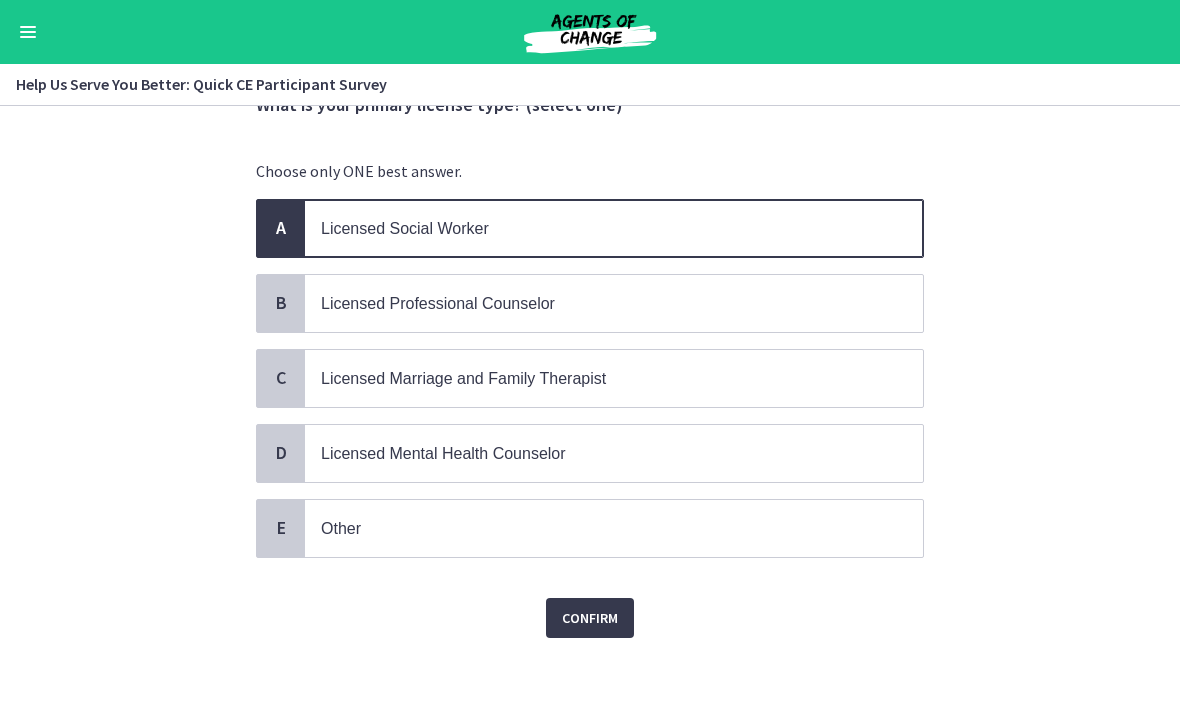 click on "Confirm" at bounding box center (590, 618) 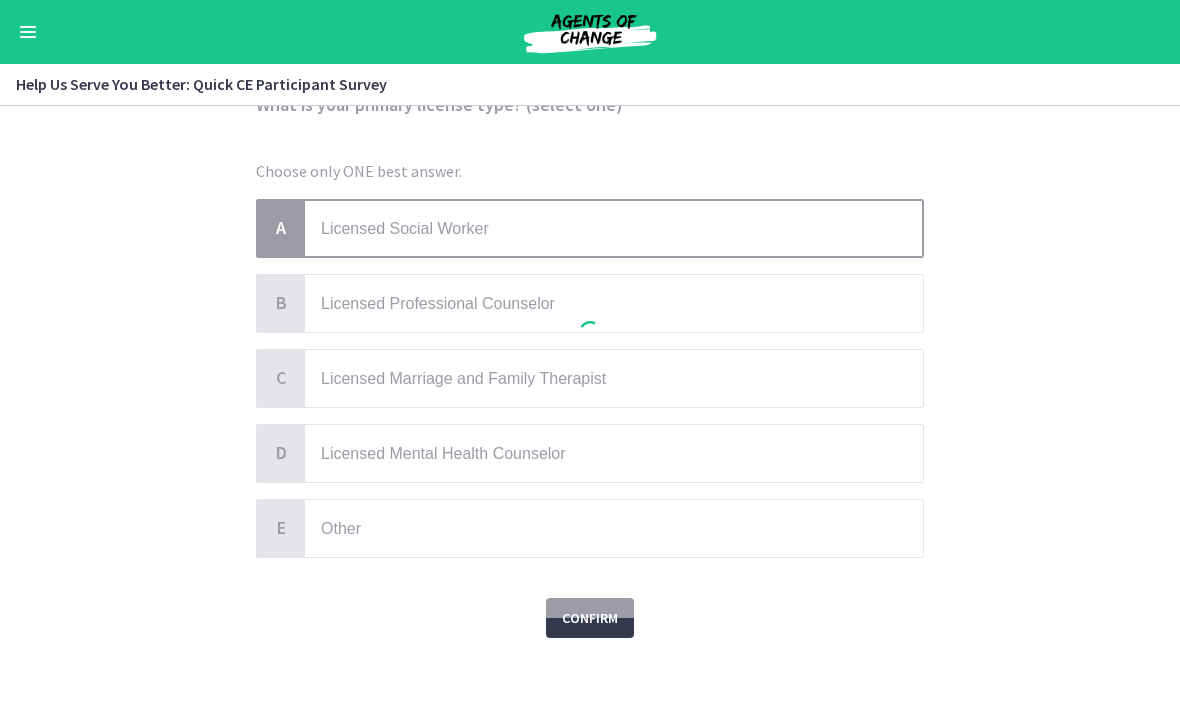 scroll, scrollTop: 0, scrollLeft: 0, axis: both 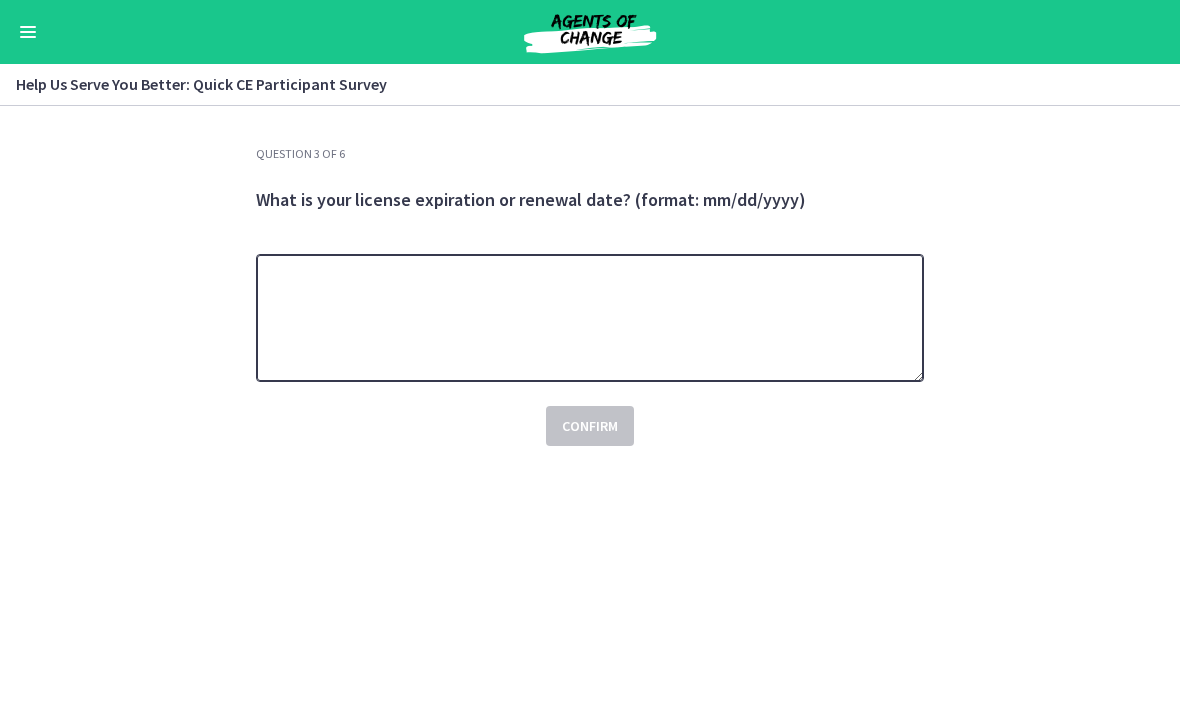 click at bounding box center (590, 318) 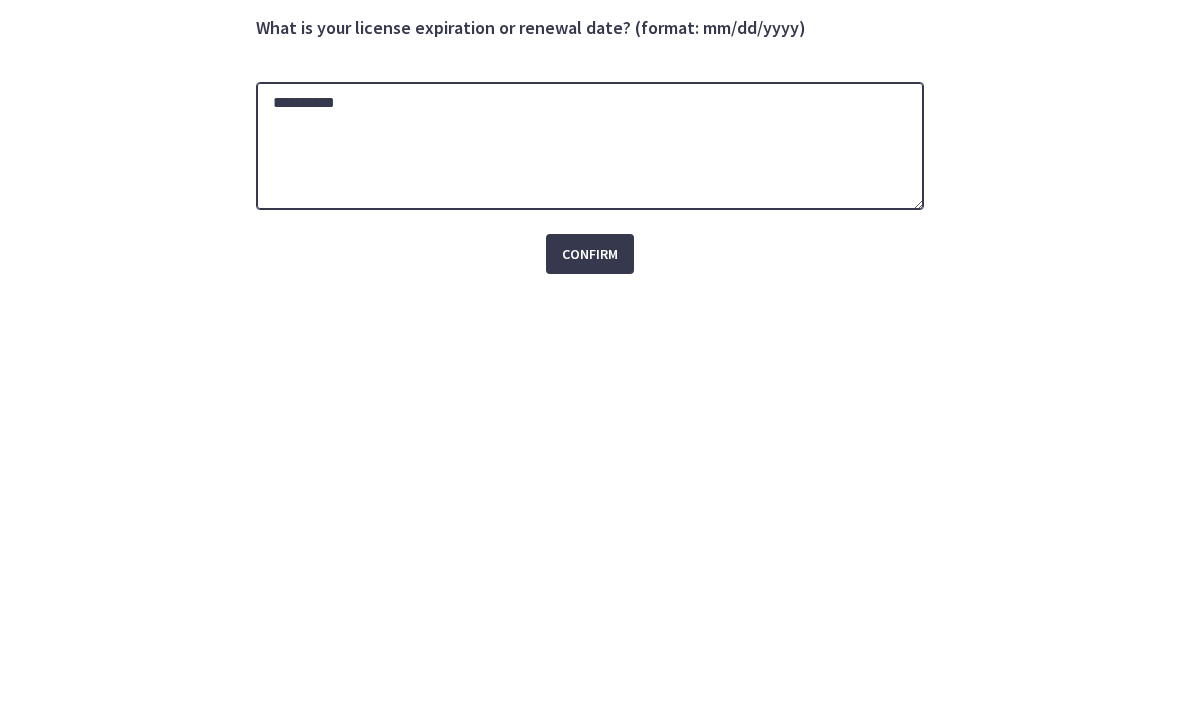 type on "**********" 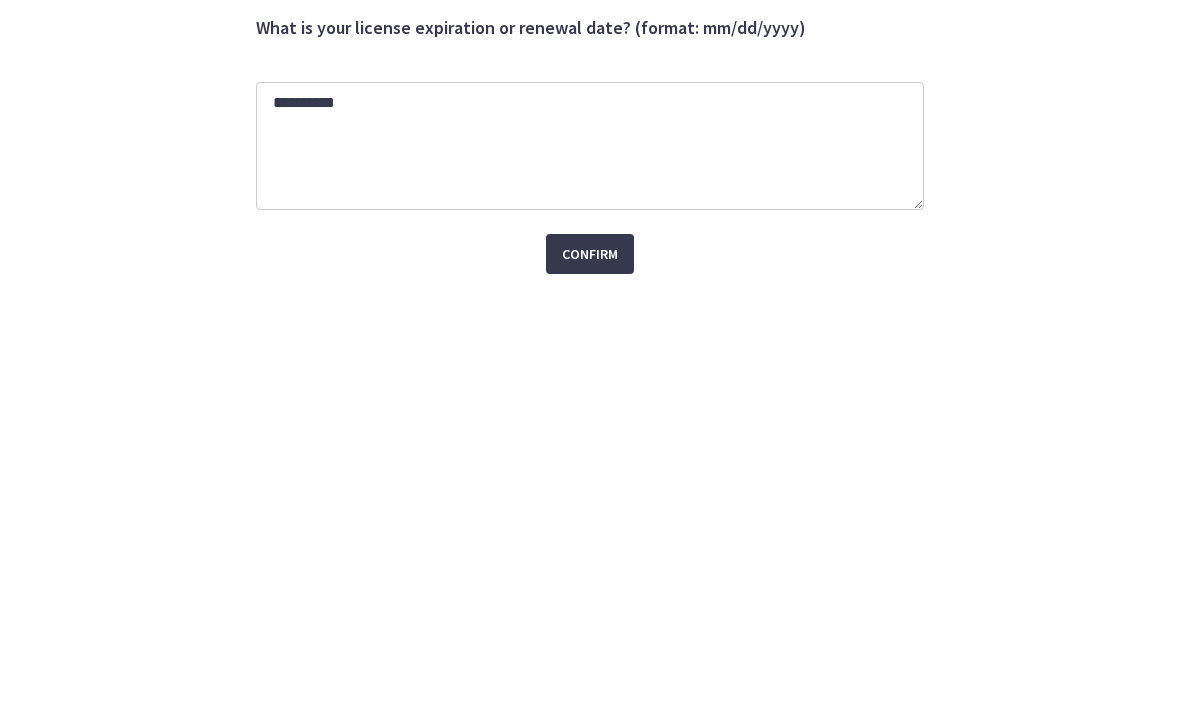 click on "Confirm" at bounding box center [590, 426] 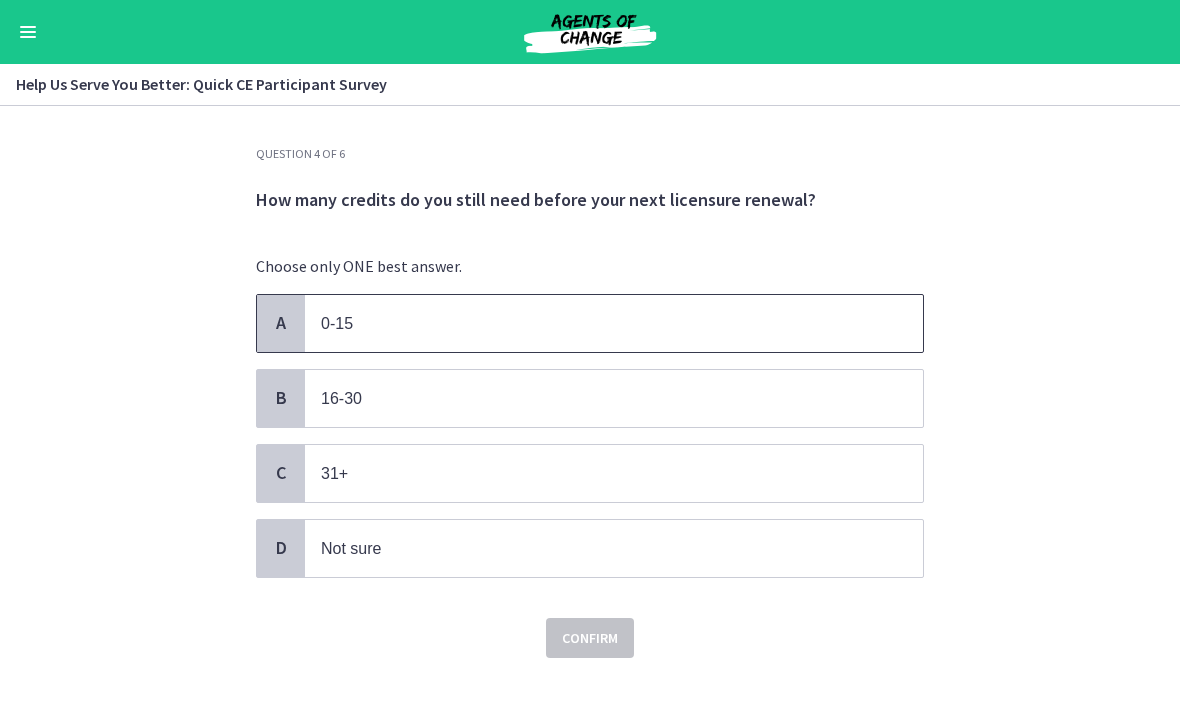 click on "0-15" at bounding box center [594, 323] 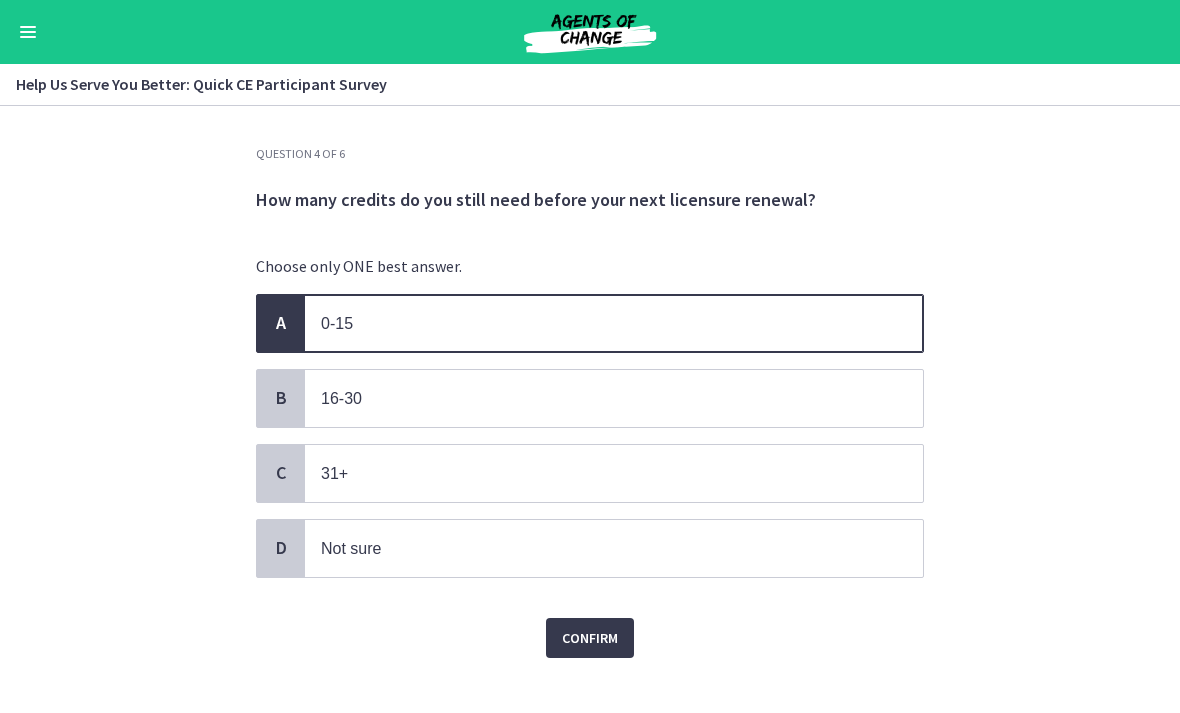 click on "Confirm" at bounding box center [590, 638] 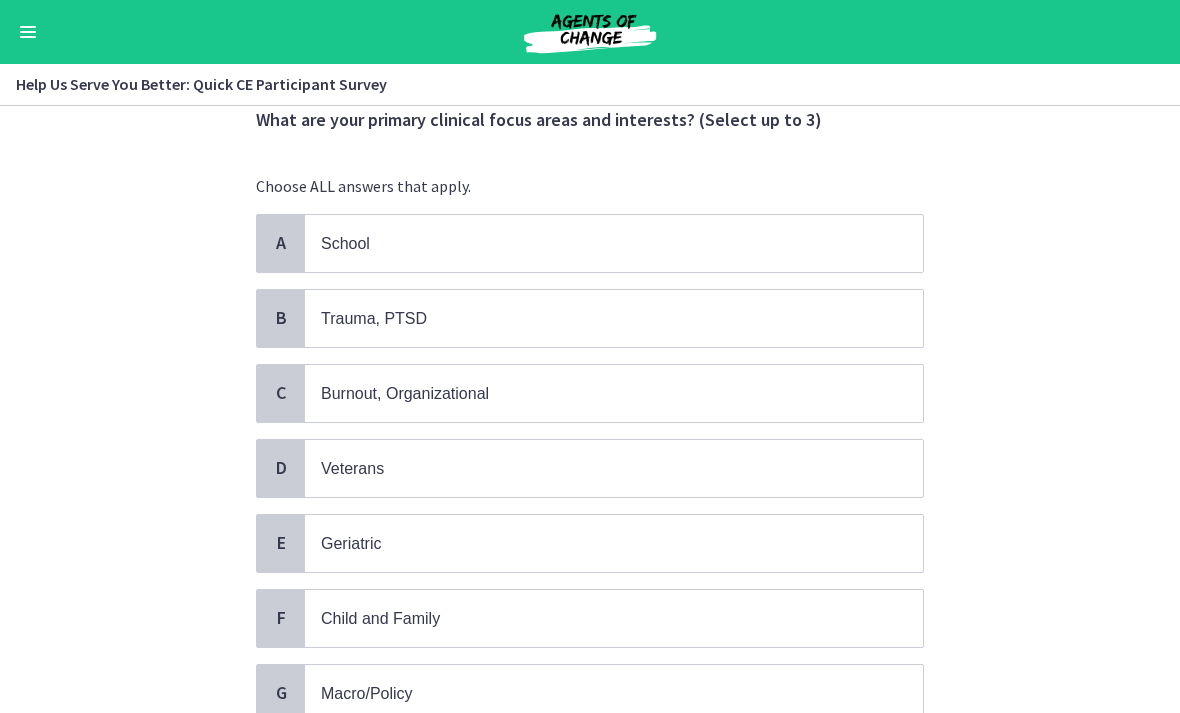 scroll, scrollTop: 83, scrollLeft: 0, axis: vertical 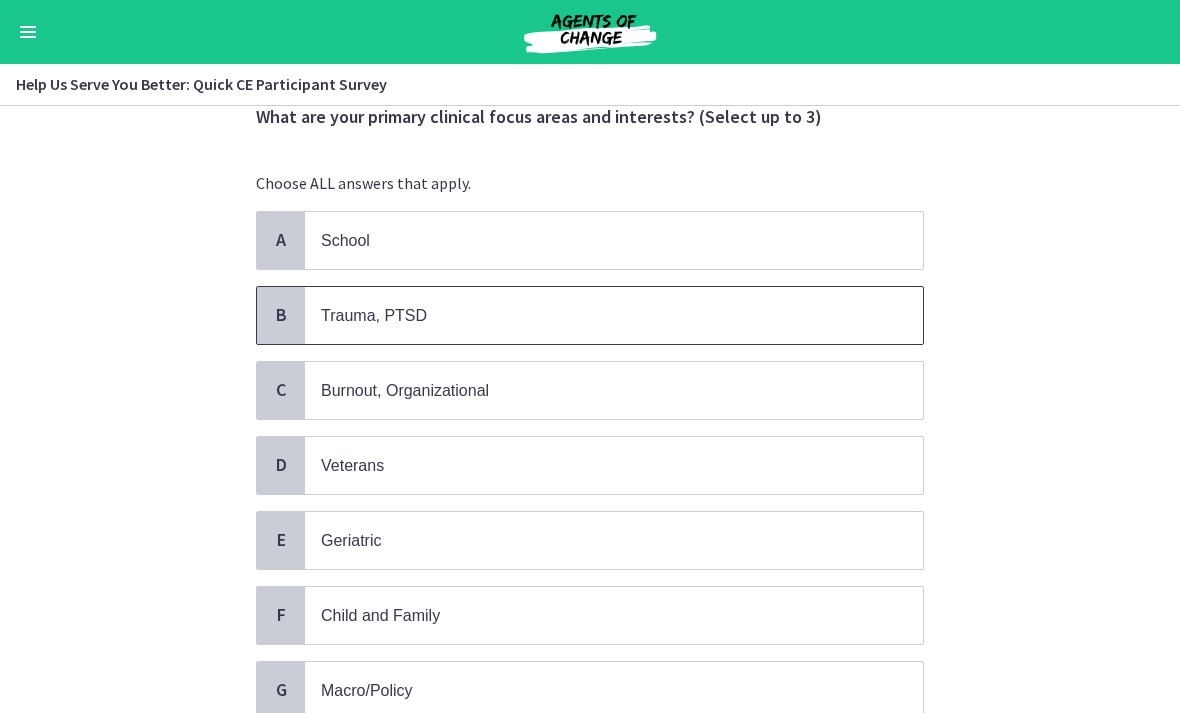 click on "Trauma, PTSD" at bounding box center [614, 315] 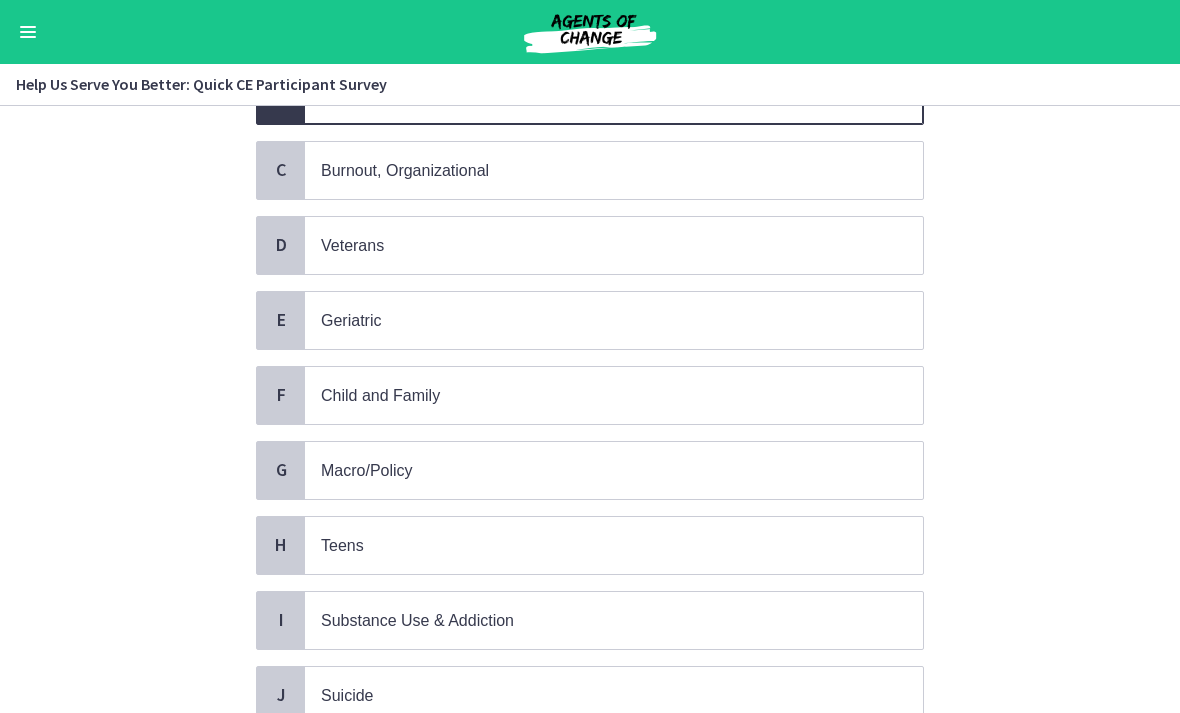 scroll, scrollTop: 321, scrollLeft: 0, axis: vertical 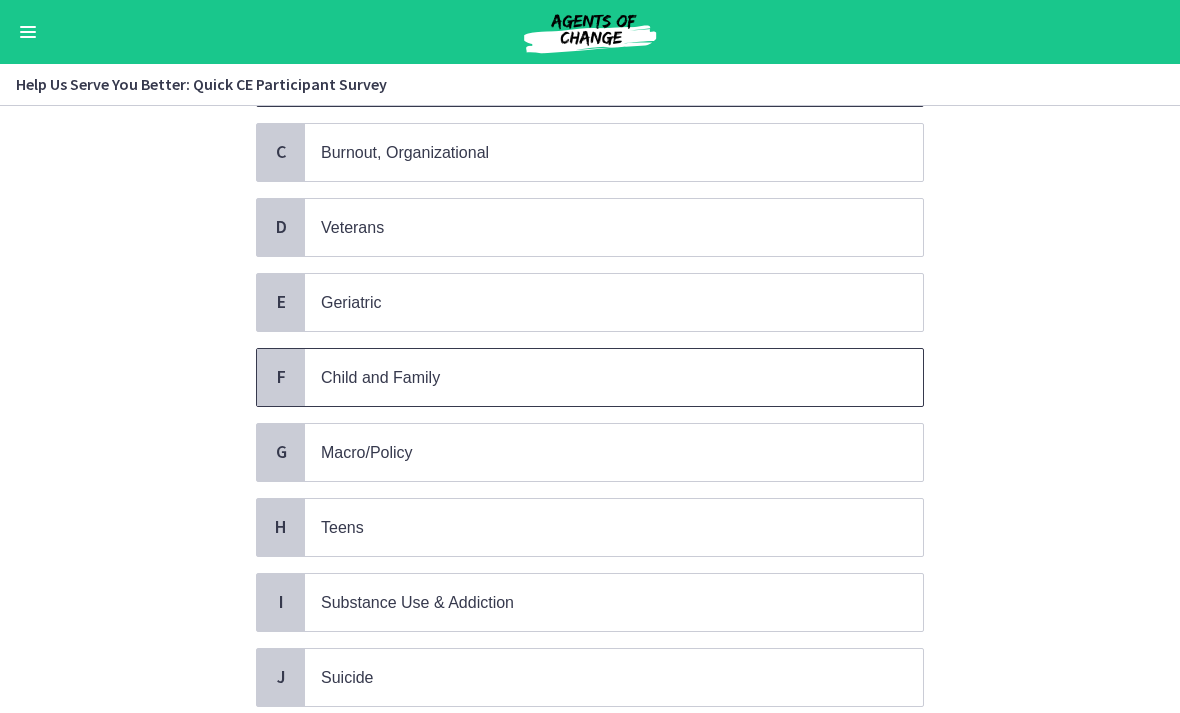 click on "Child and Family" at bounding box center (594, 377) 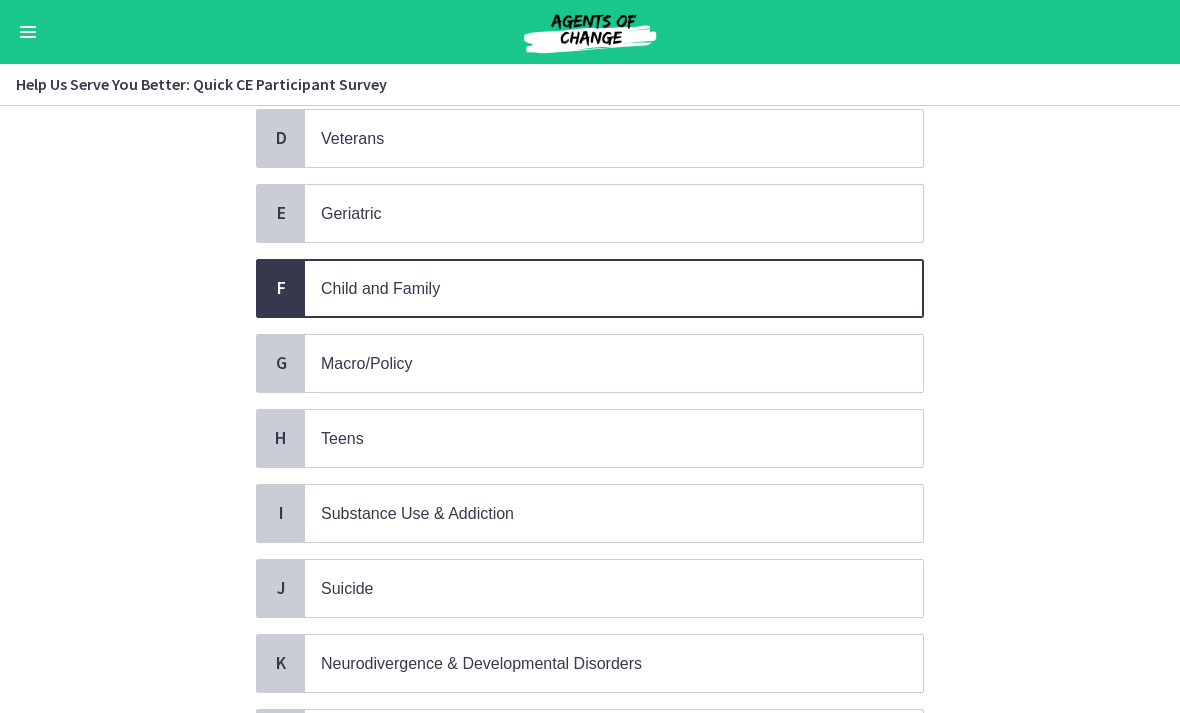 scroll, scrollTop: 415, scrollLeft: 0, axis: vertical 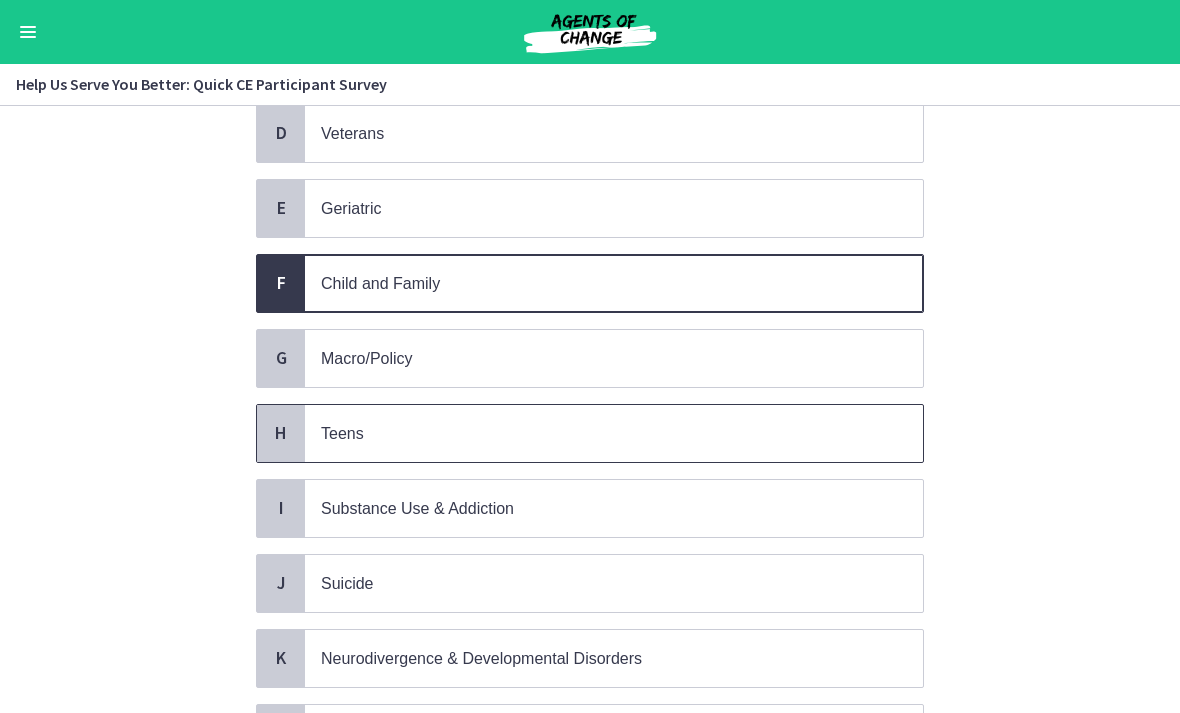 click on "Teens" at bounding box center (594, 433) 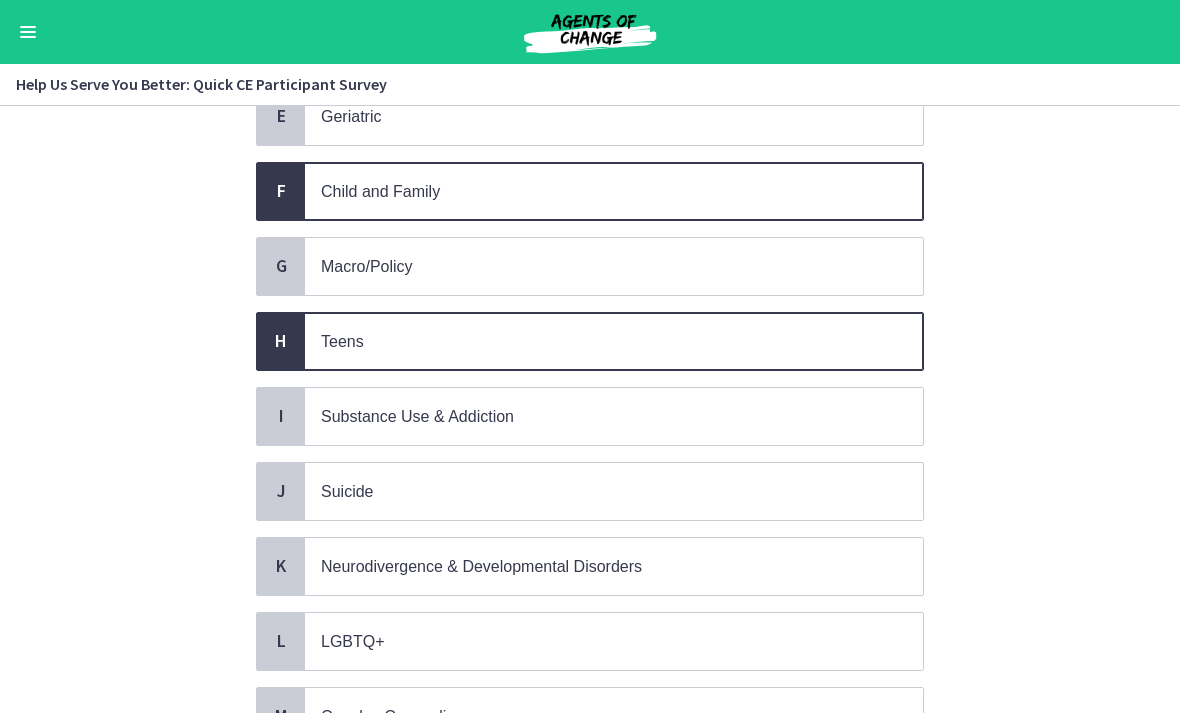 scroll, scrollTop: 523, scrollLeft: 0, axis: vertical 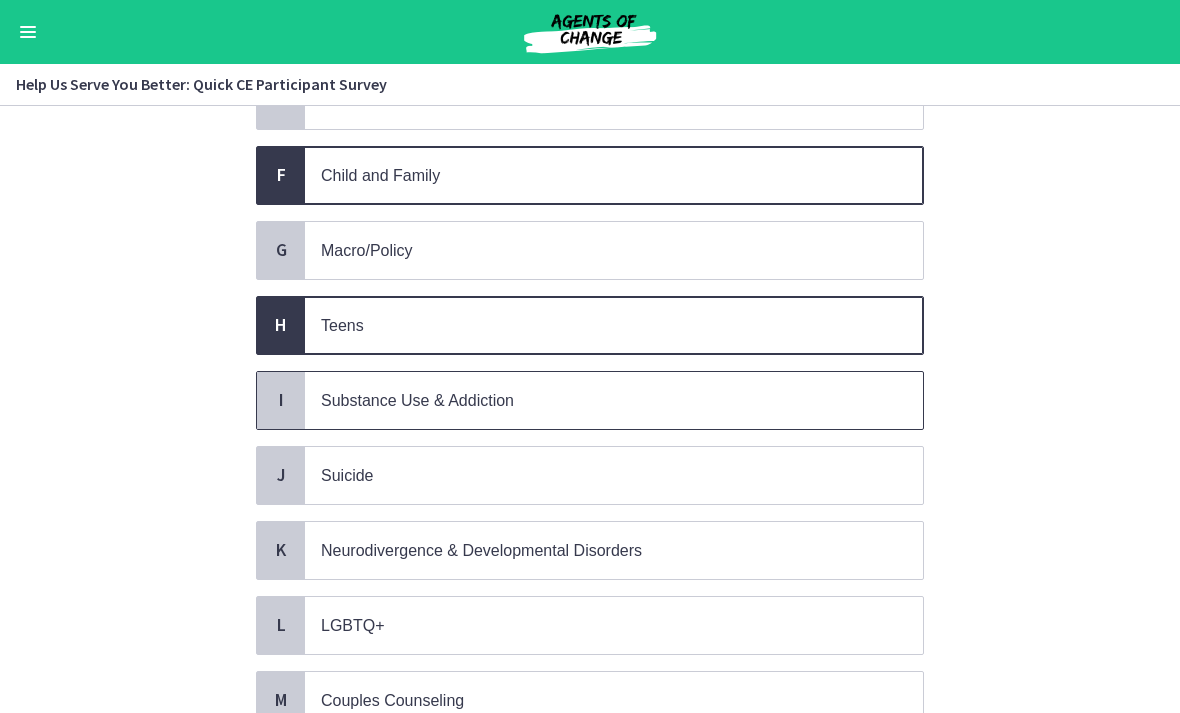click on "Substance Use & Addiction" at bounding box center (594, 400) 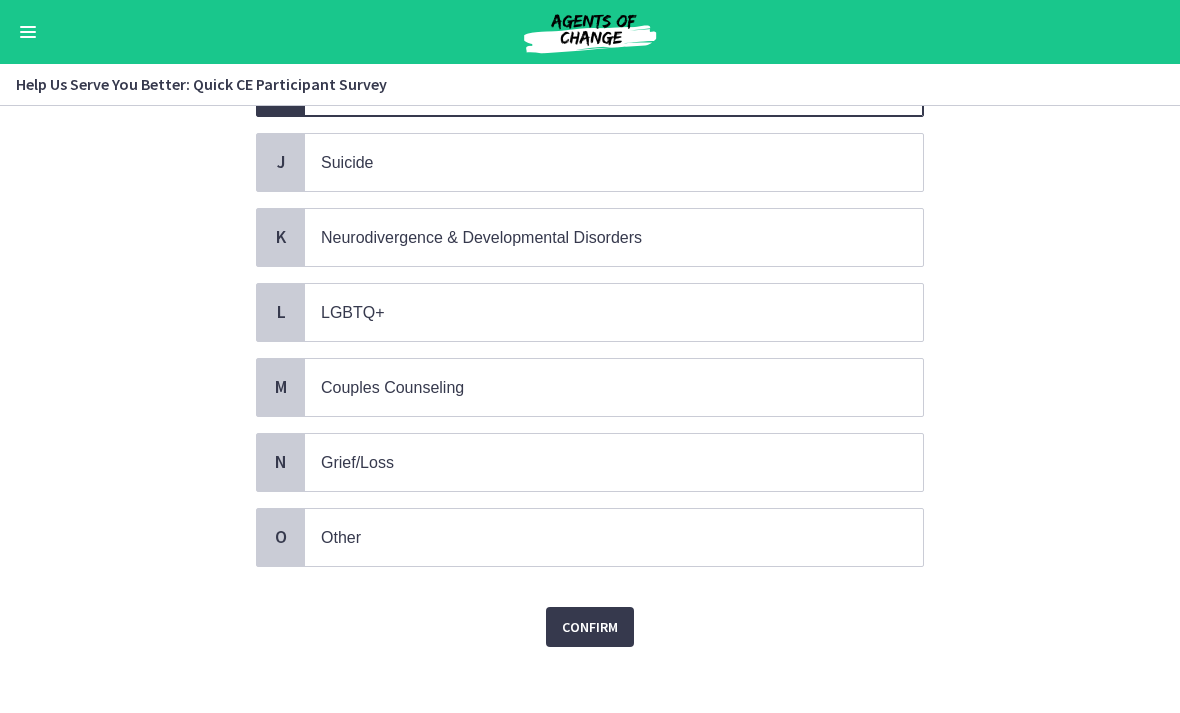 scroll, scrollTop: 835, scrollLeft: 0, axis: vertical 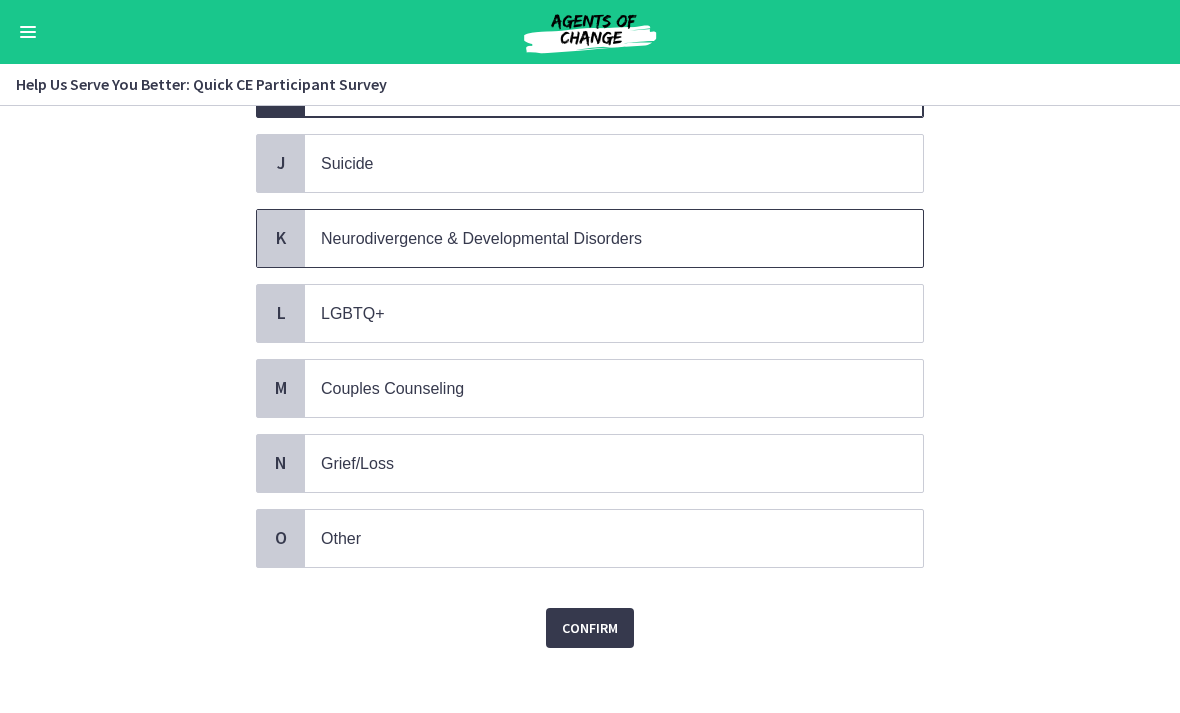click on "Neurodivergence & Developmental Disorders" at bounding box center (594, 238) 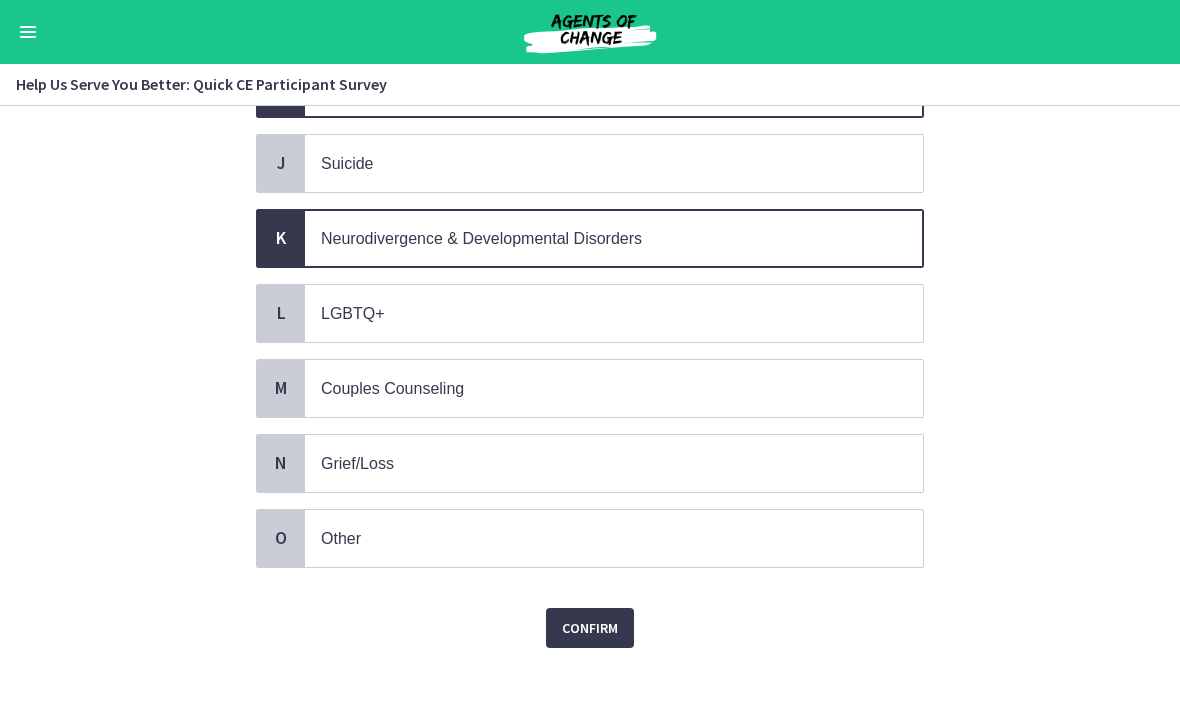 click on "Confirm" at bounding box center (590, 628) 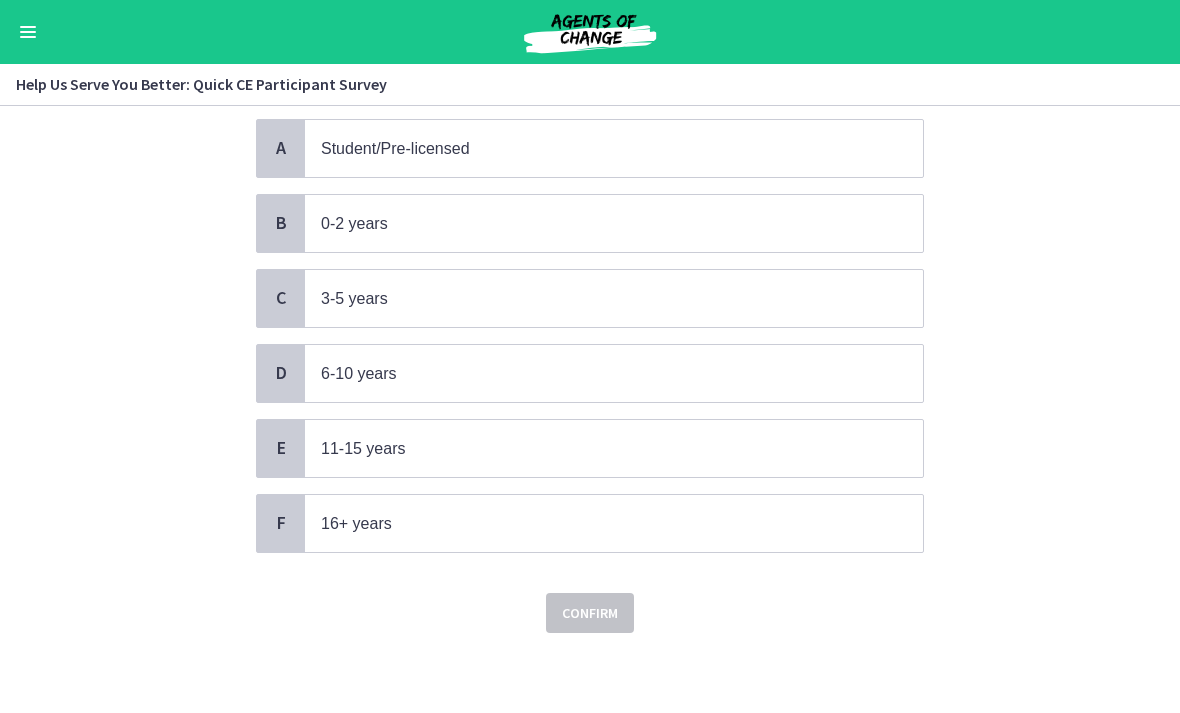 scroll, scrollTop: 0, scrollLeft: 0, axis: both 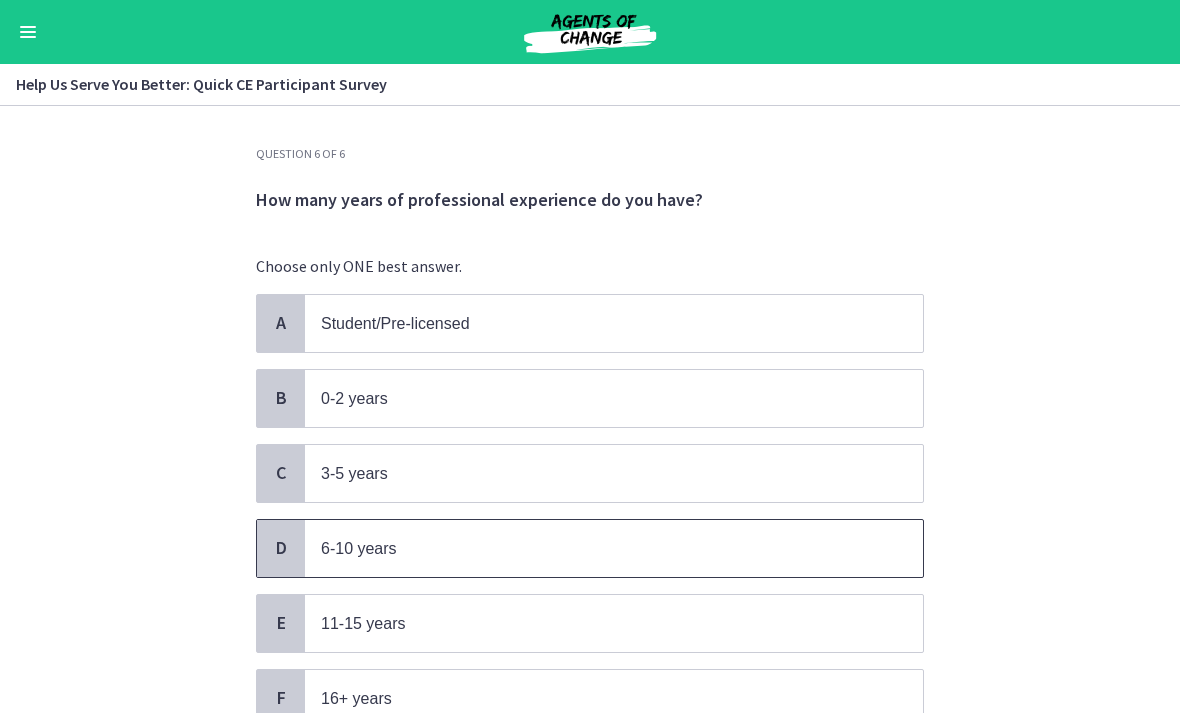 click on "6-10 years" at bounding box center (594, 548) 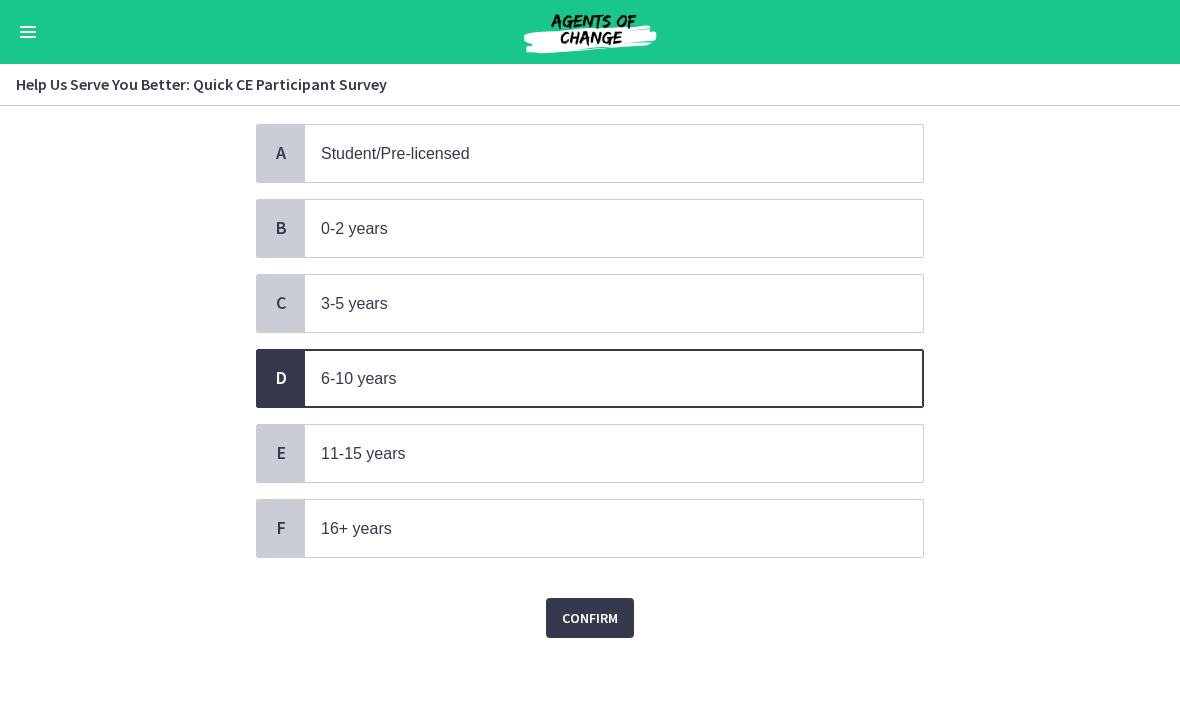 scroll, scrollTop: 169, scrollLeft: 0, axis: vertical 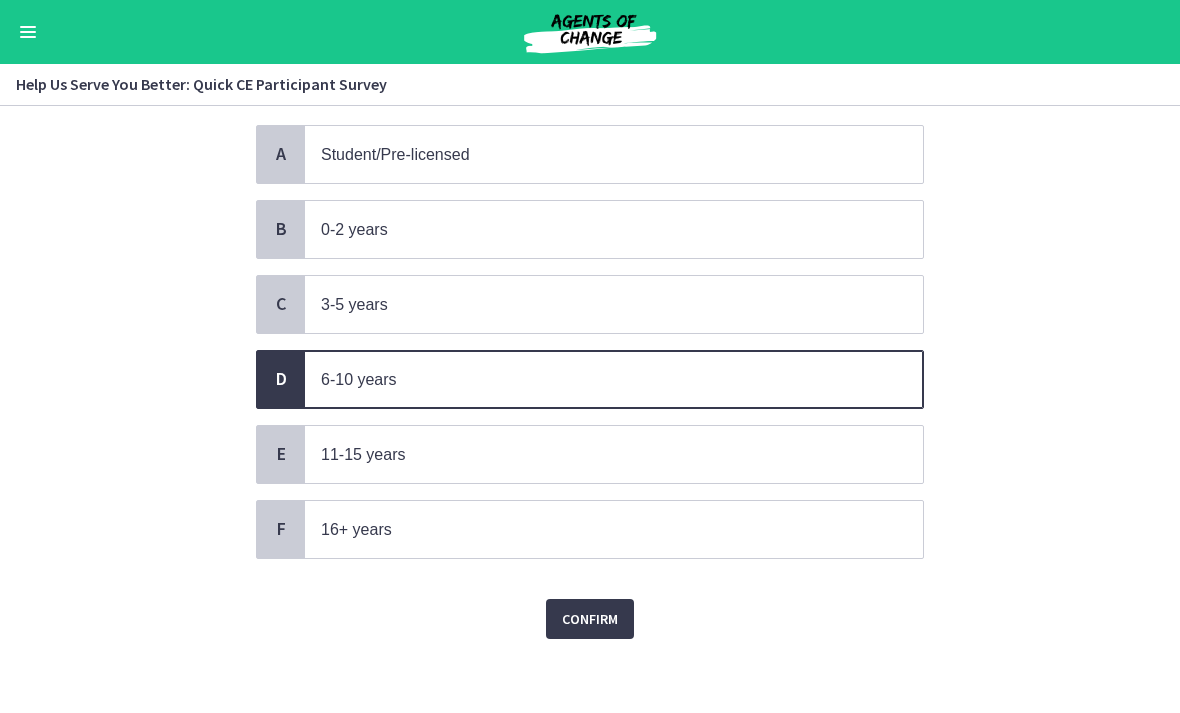 click on "Confirm" at bounding box center [590, 619] 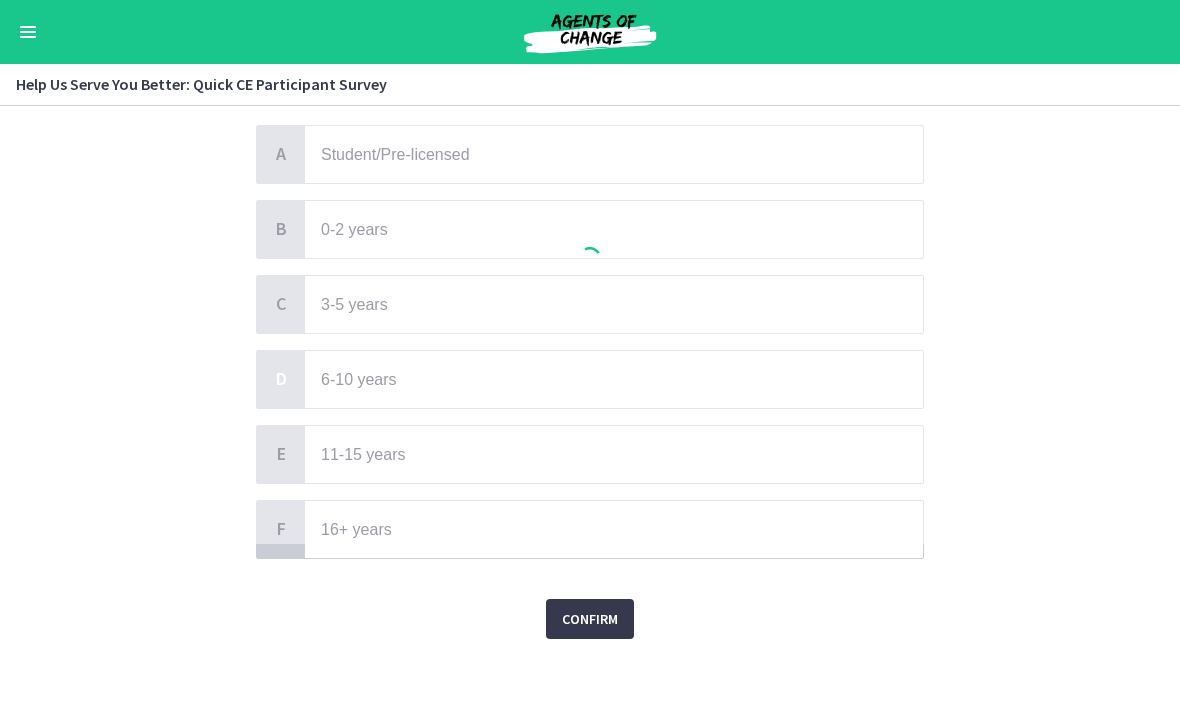 scroll, scrollTop: 0, scrollLeft: 0, axis: both 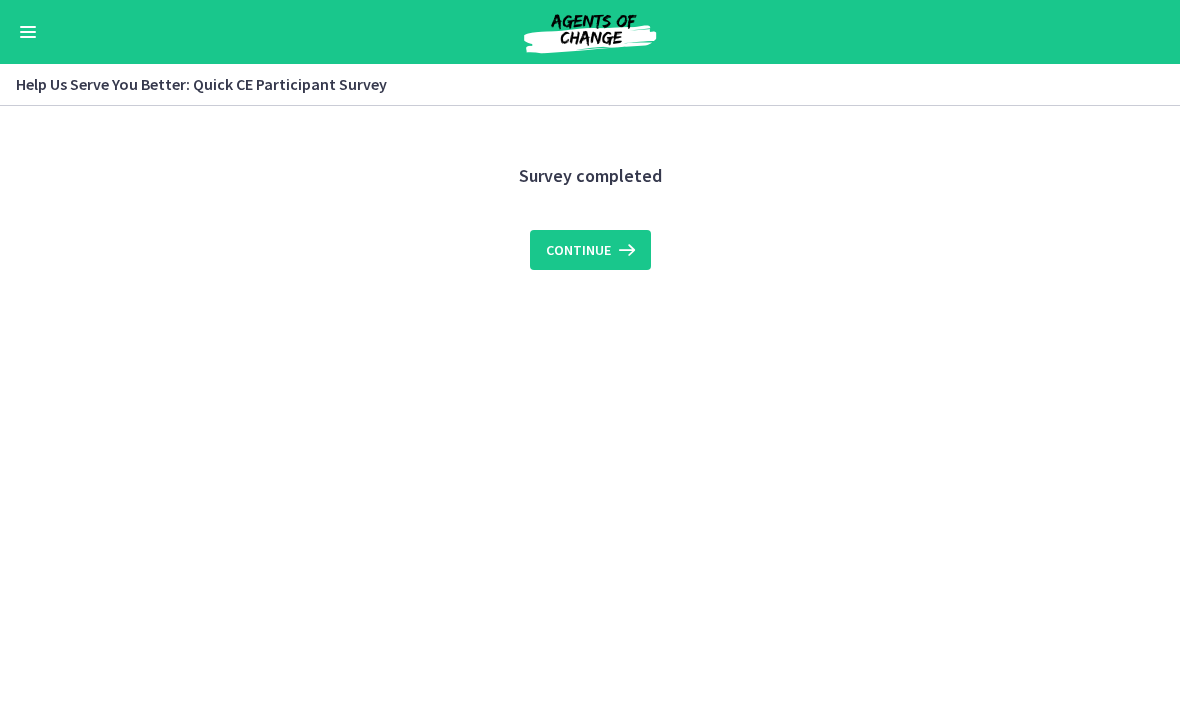 click on "Continue" at bounding box center [578, 250] 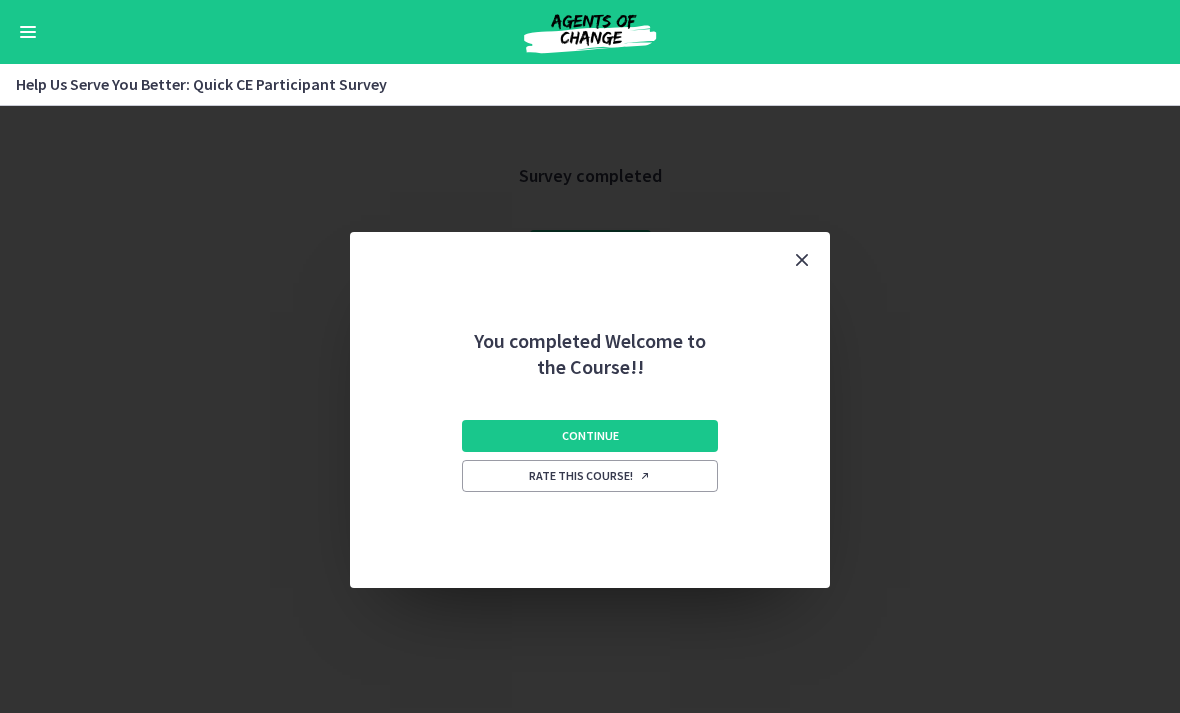 click on "Continue" at bounding box center (590, 436) 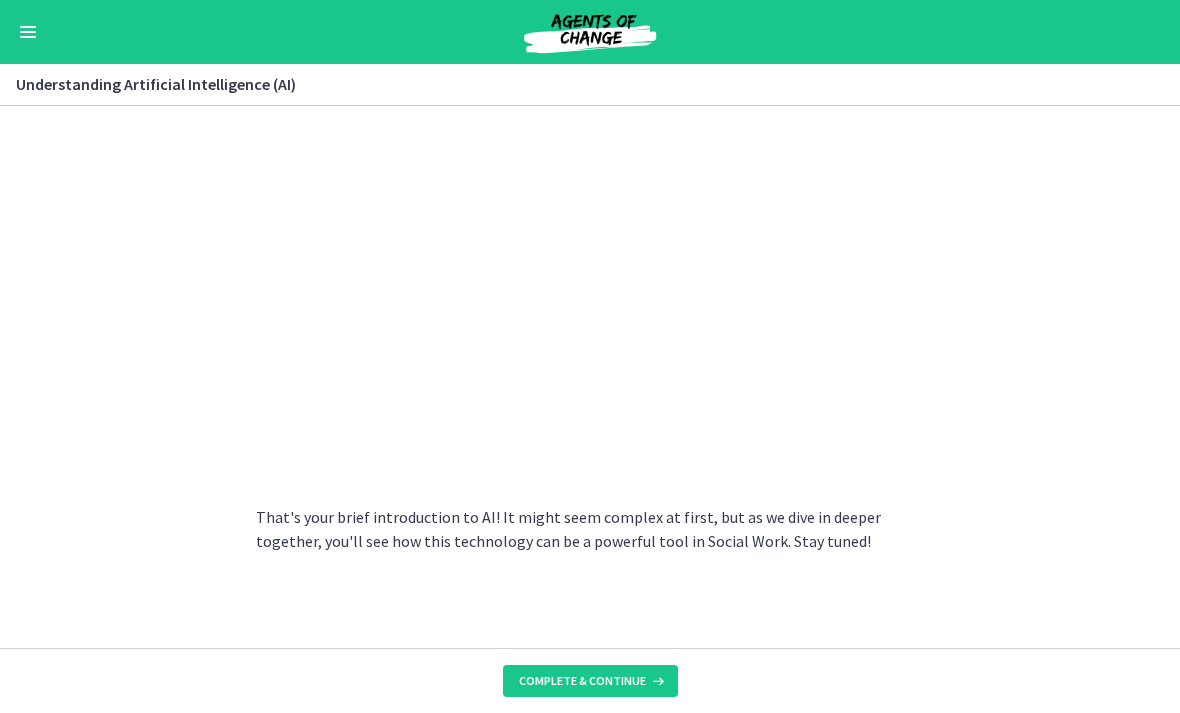 scroll, scrollTop: 929, scrollLeft: 0, axis: vertical 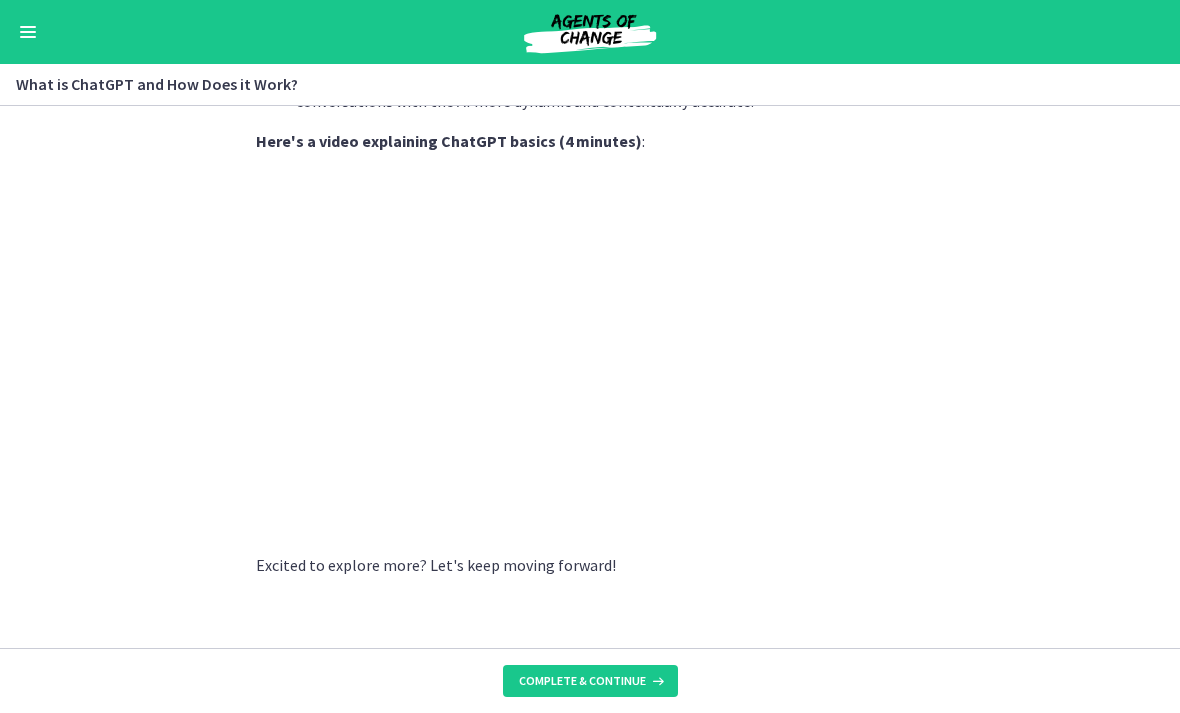 click on "Complete & continue" at bounding box center [582, 681] 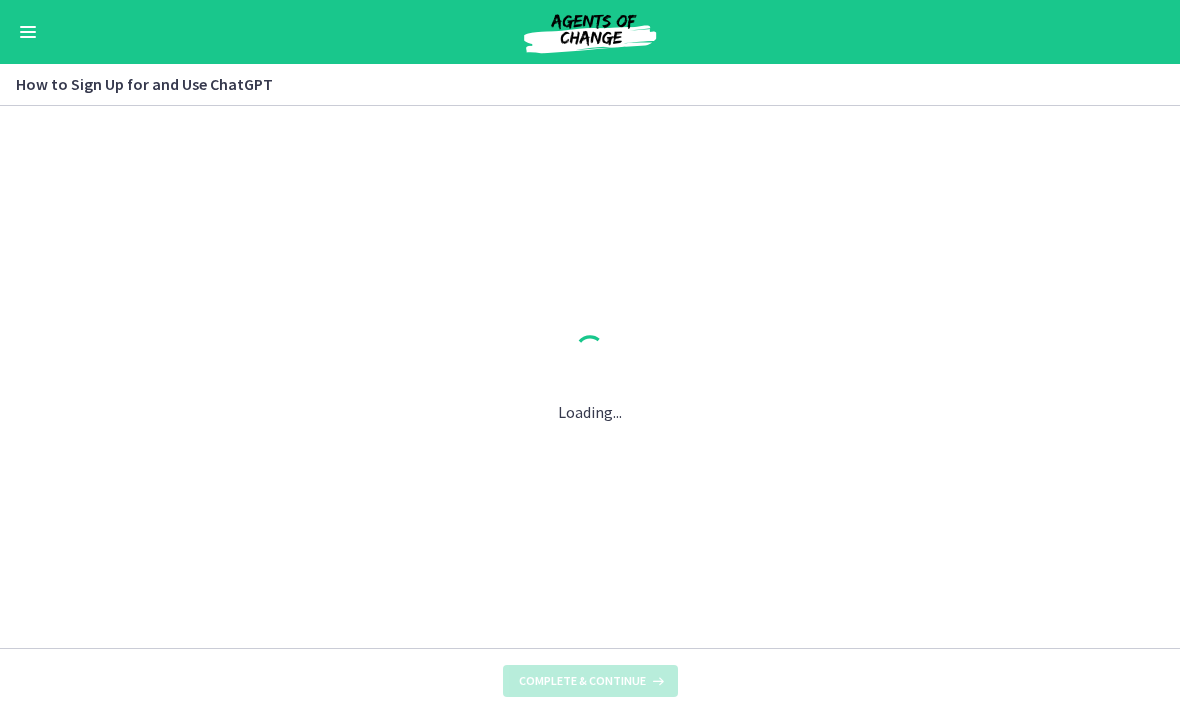 scroll, scrollTop: 0, scrollLeft: 0, axis: both 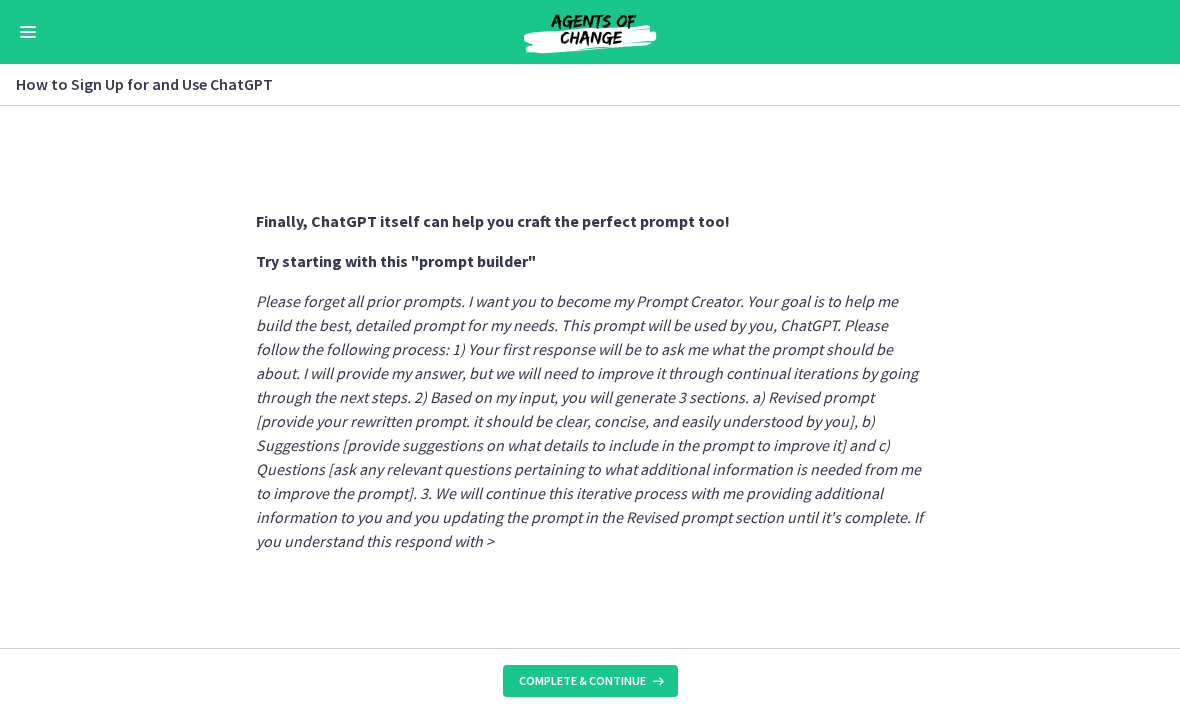 click at bounding box center [656, 681] 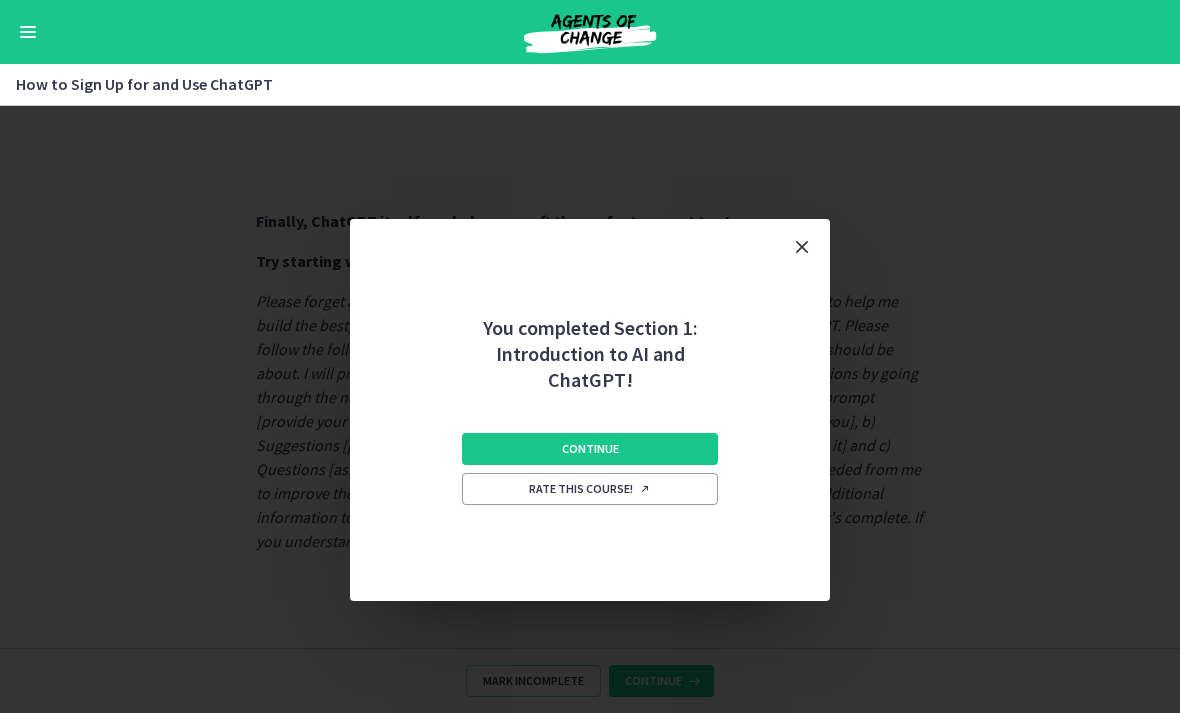 click on "Continue" at bounding box center (590, 449) 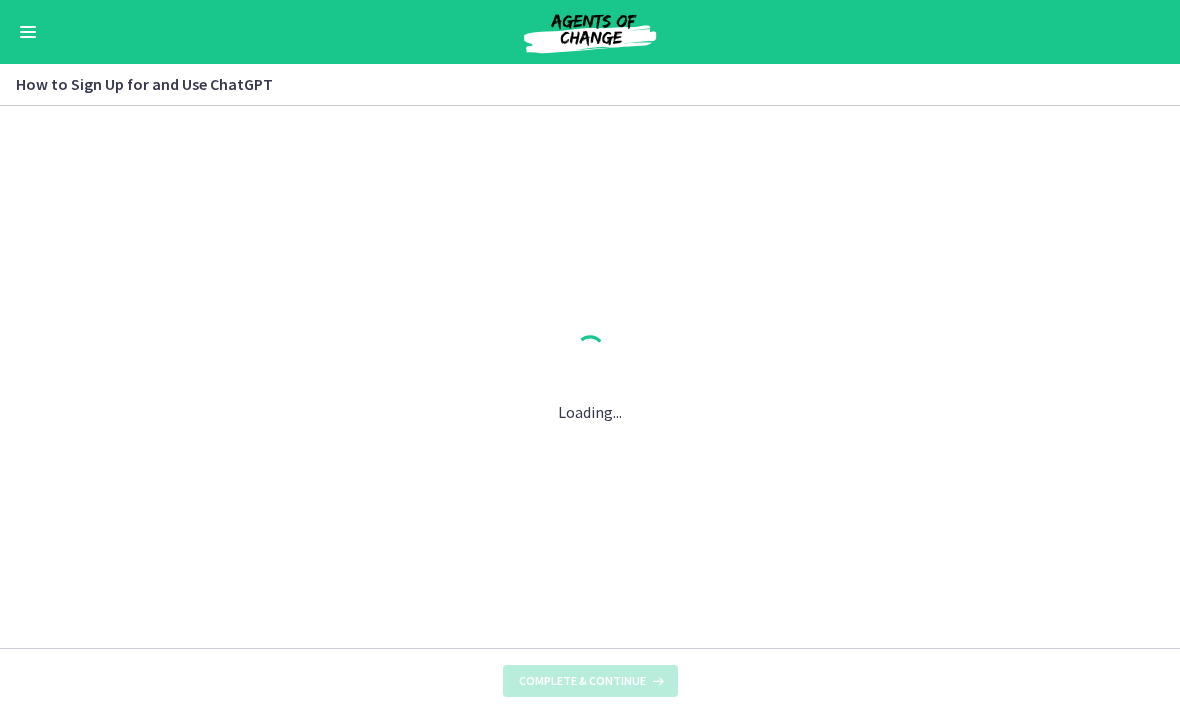 scroll, scrollTop: 0, scrollLeft: 0, axis: both 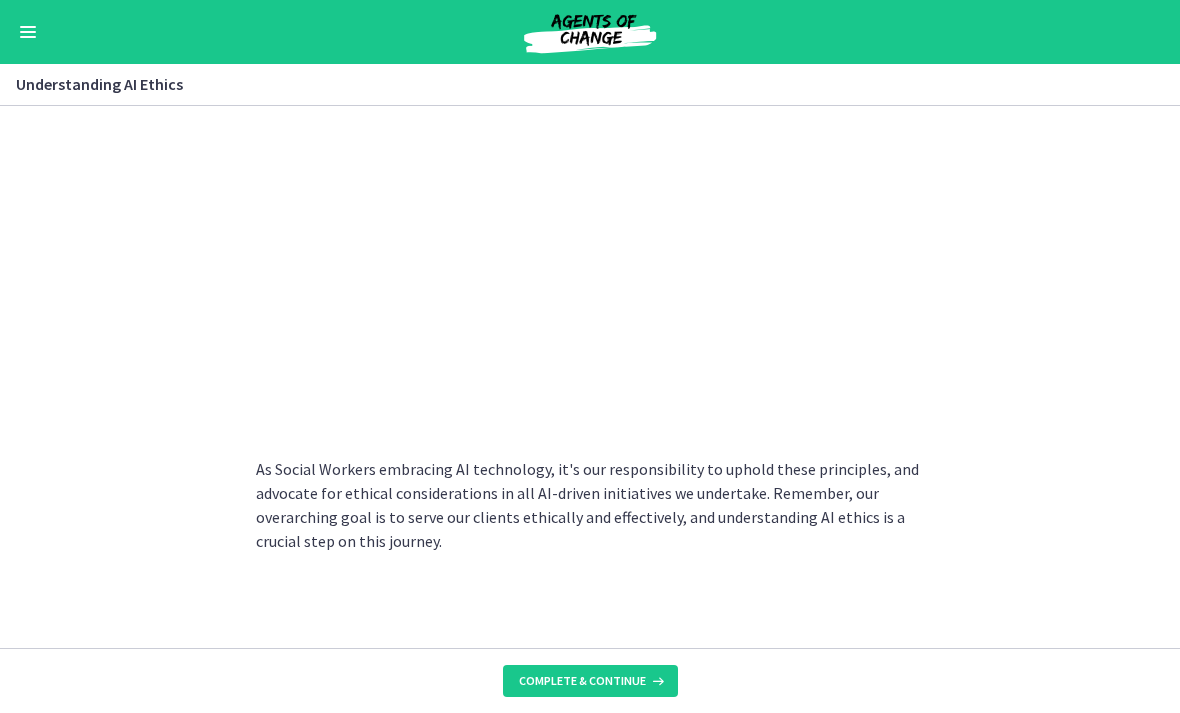 click on "Artificial Intelligence has transformed various industries, including Social Work. While its applications have the potential to enhance our work and streamline operations, it is equally essential to consider the ethical implications of these technologies.
AI Ethics  broadly involves ensuring fairness, transparency, accountability, and harm reduction in the development and application of AI technologies. It's about making sure that AI is used in a manner that respects human rights and values, while promoting societal benefits.
Let's break down these principles further:
Fairness : AI should be designed and used in a way that treats all individuals equitably. It should not reinforce existing social inequalities or introduce new ones.
Transparency : There should be clarity about how AI systems work, how they make decisions, and how they can be audited.
Accountability
Harm Reduction" at bounding box center (590, 377) 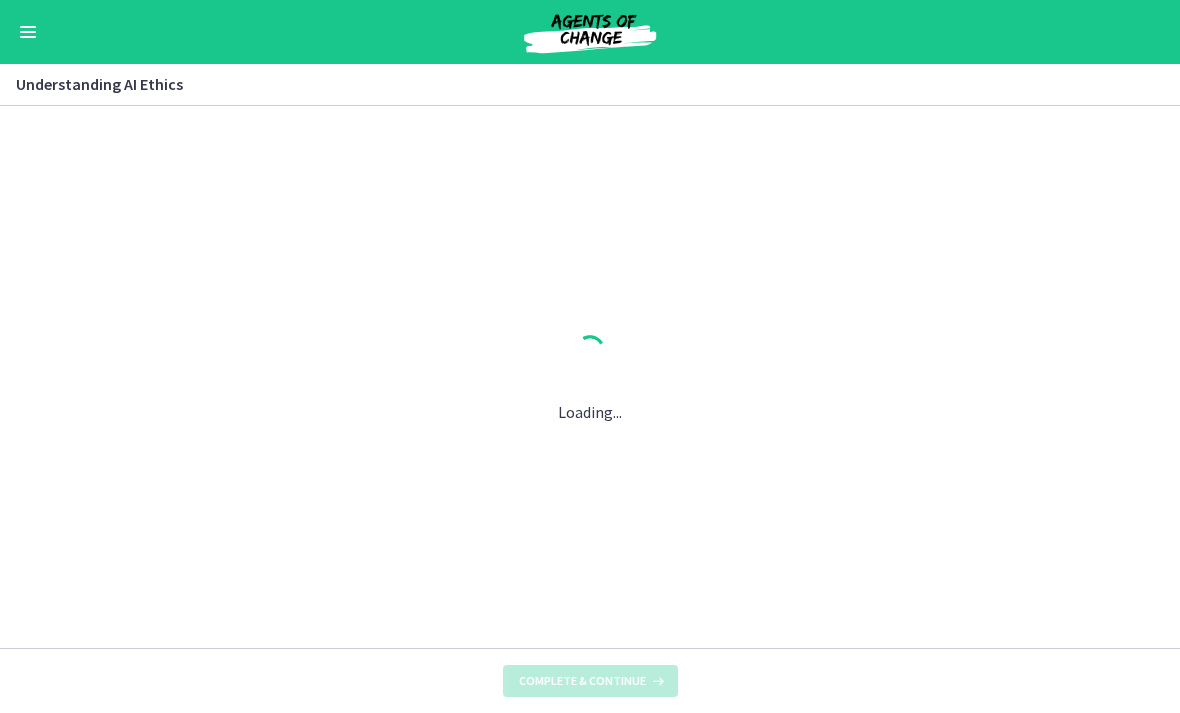 scroll, scrollTop: 0, scrollLeft: 0, axis: both 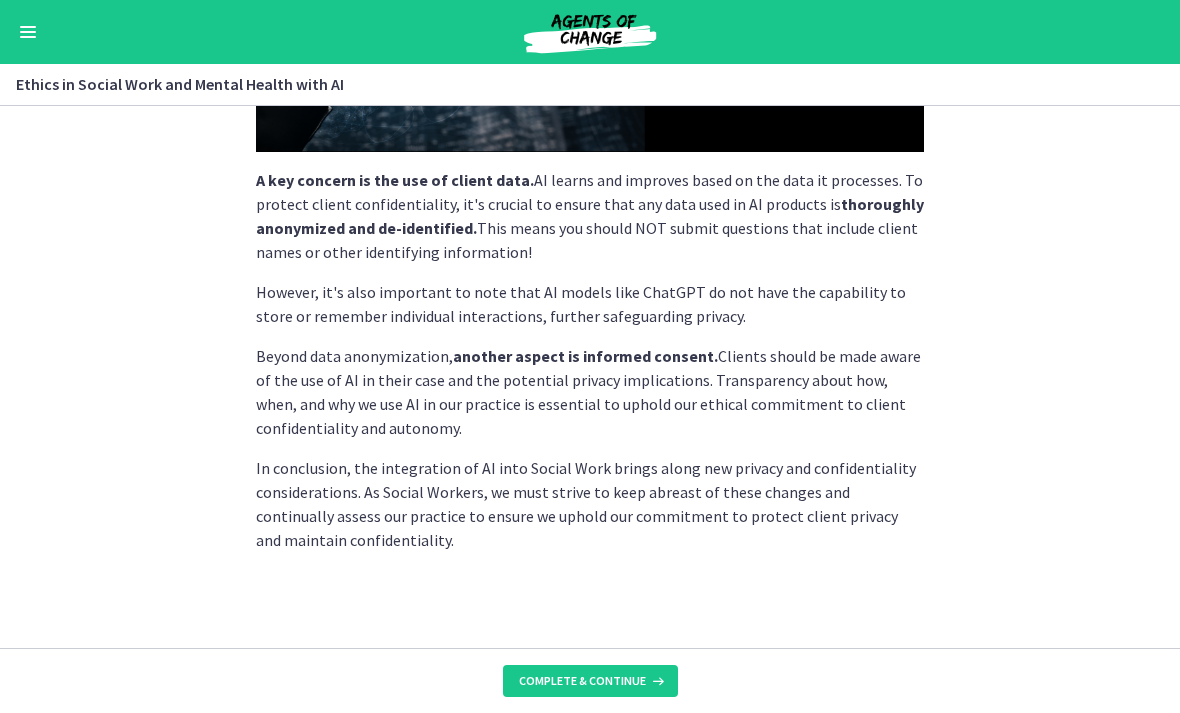 click on "Complete & continue" at bounding box center [582, 681] 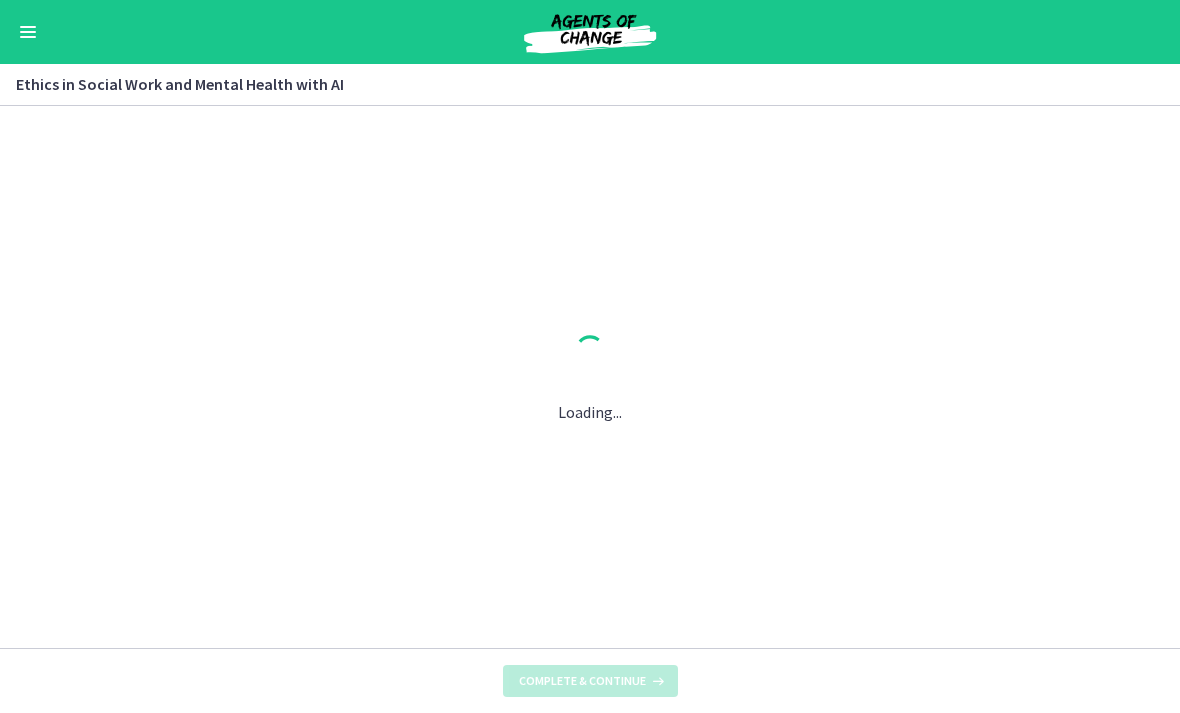 scroll, scrollTop: 0, scrollLeft: 0, axis: both 